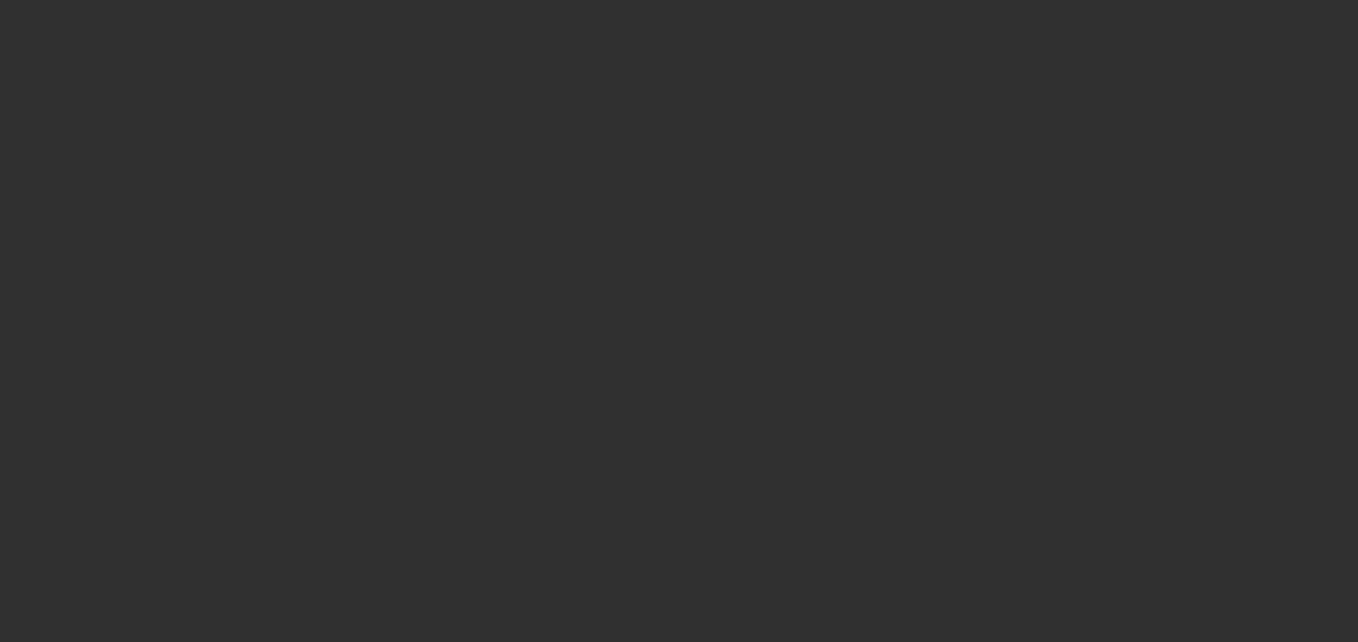 scroll, scrollTop: 0, scrollLeft: 0, axis: both 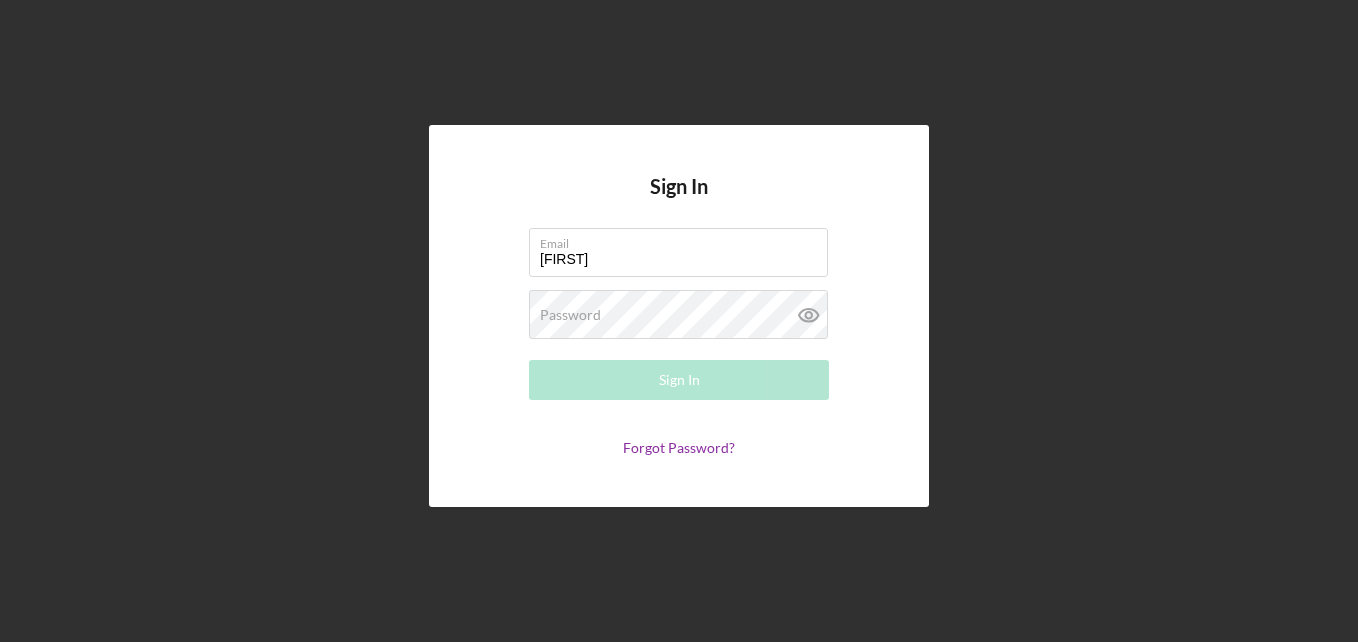 type on "[NAME]@[DOMAIN]" 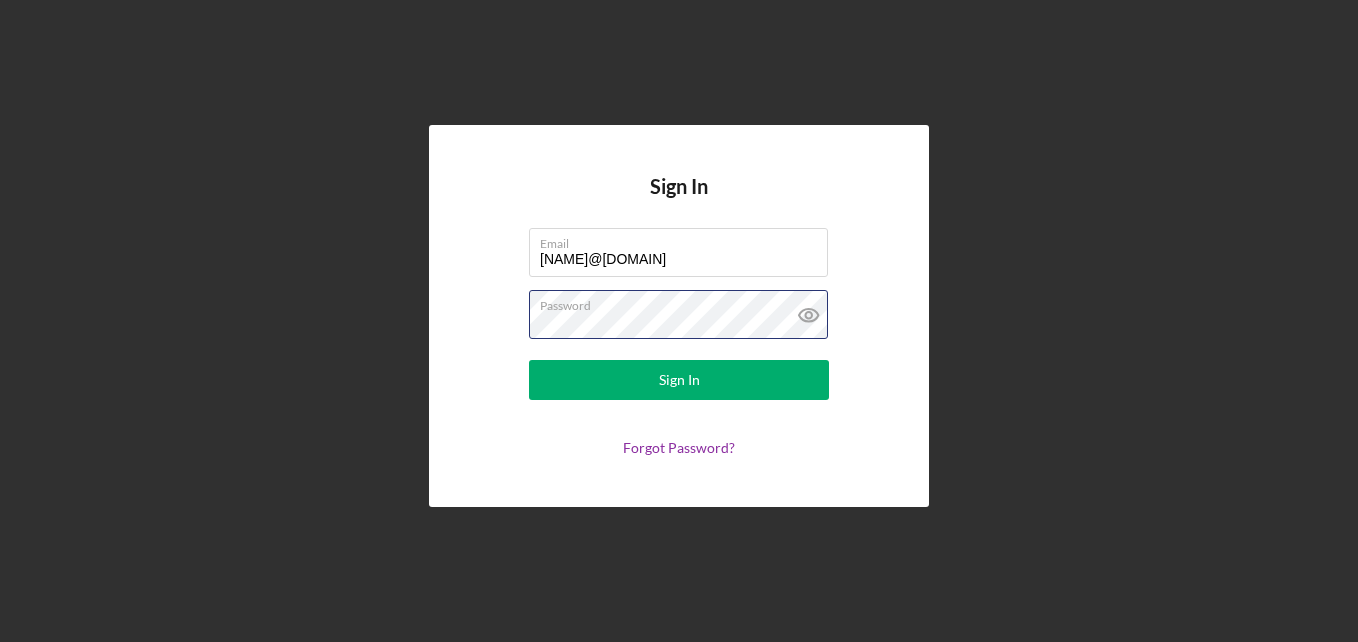 click on "Sign In" at bounding box center (679, 380) 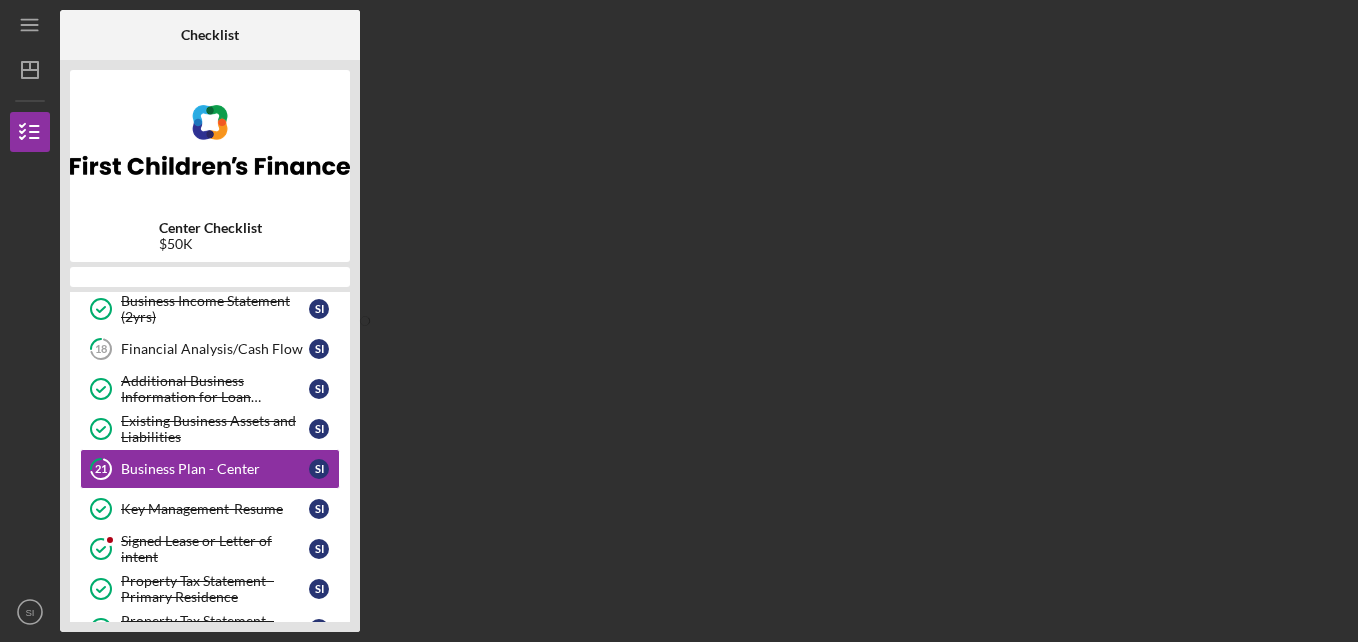 scroll, scrollTop: 341, scrollLeft: 0, axis: vertical 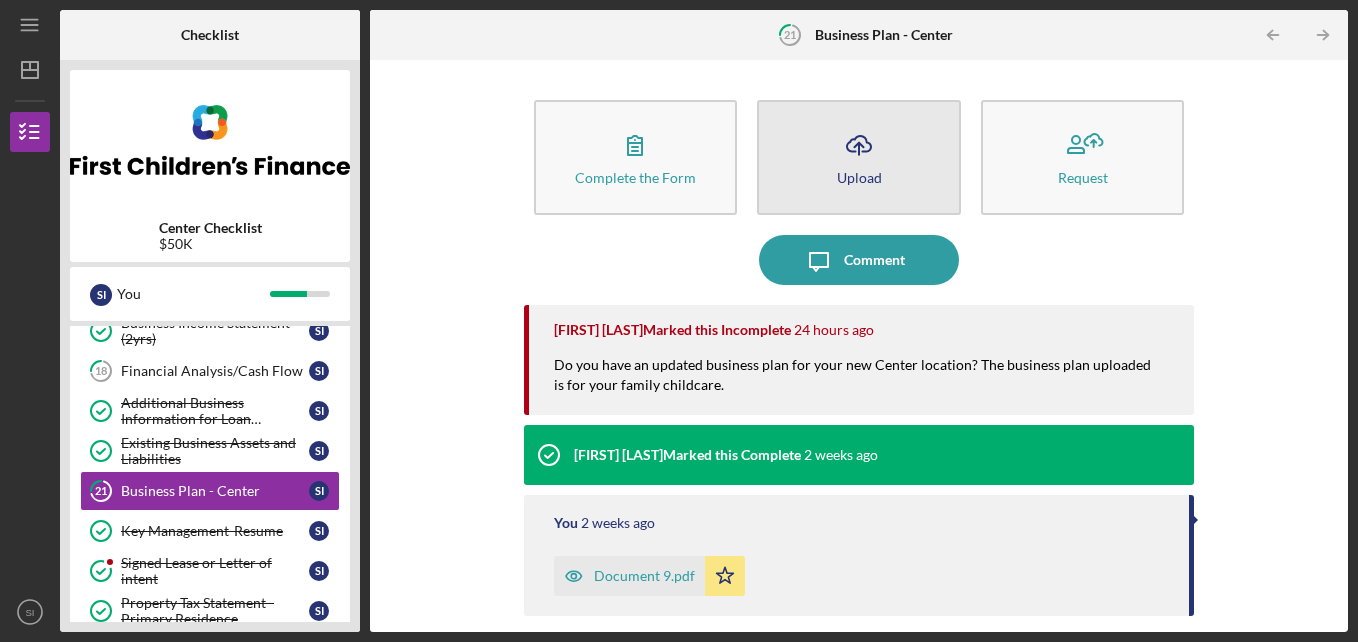 click on "Upload" at bounding box center [859, 177] 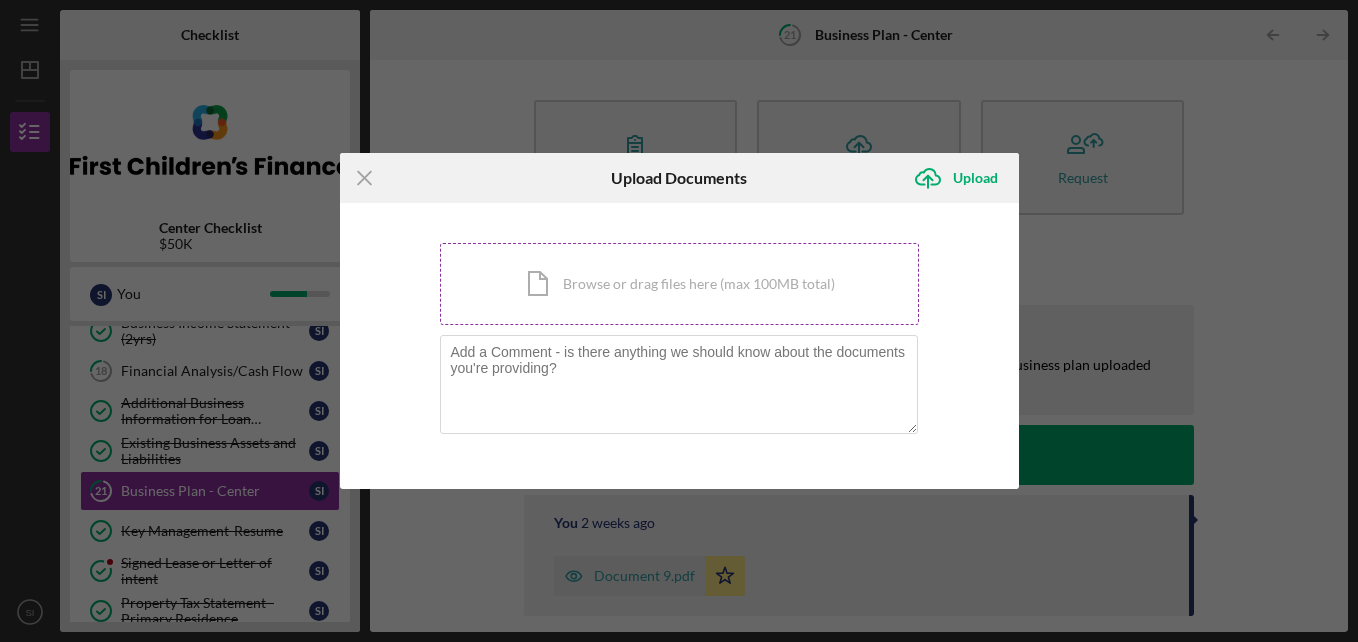 click on "Icon/Document Browse or drag files here (max 100MB total) Tap to choose files or take a photo" at bounding box center [679, 284] 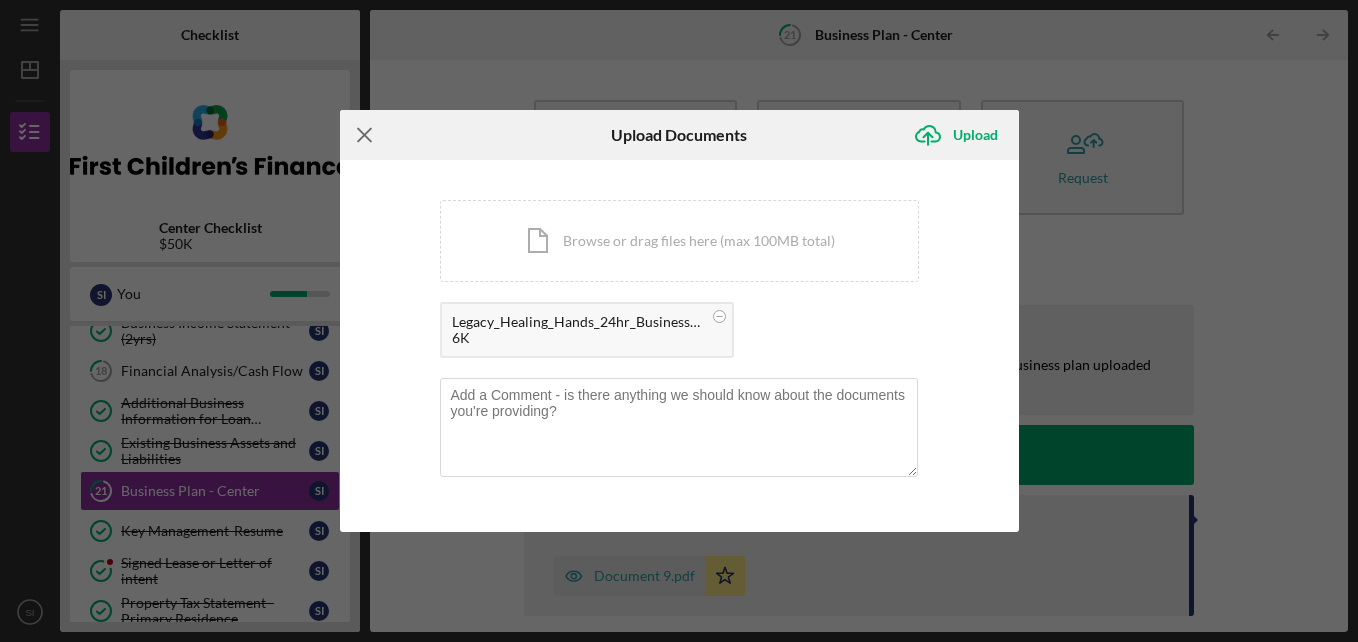 click 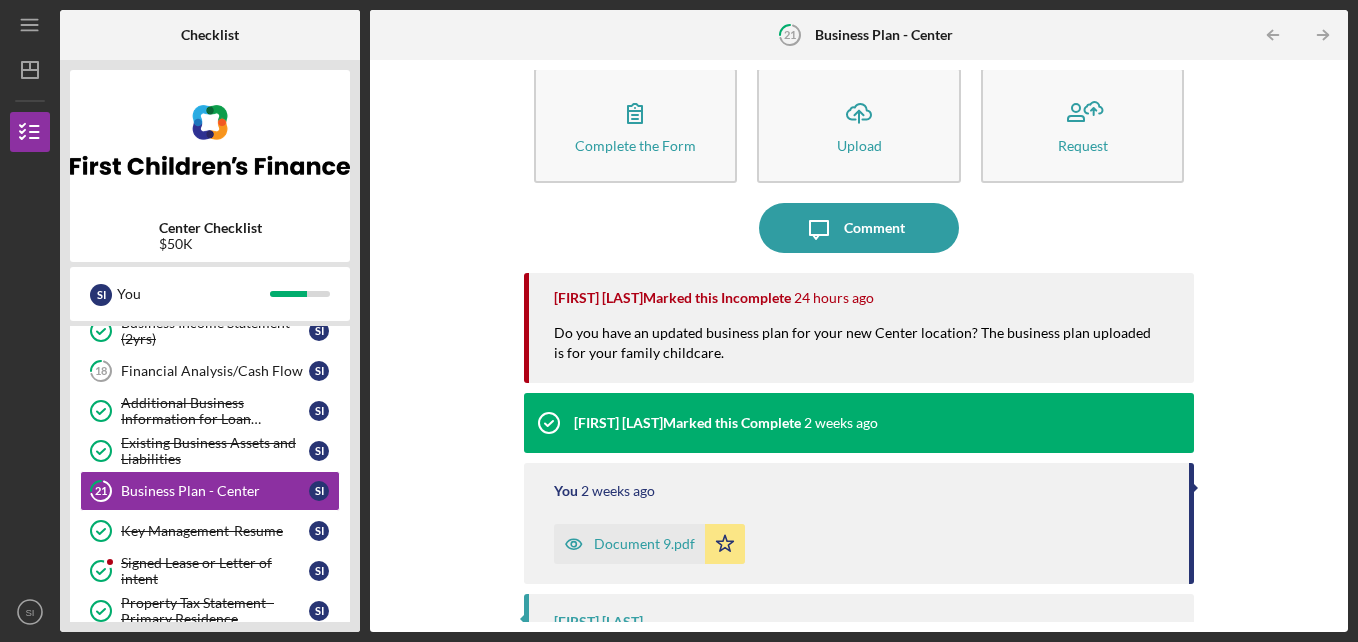 scroll, scrollTop: 55, scrollLeft: 0, axis: vertical 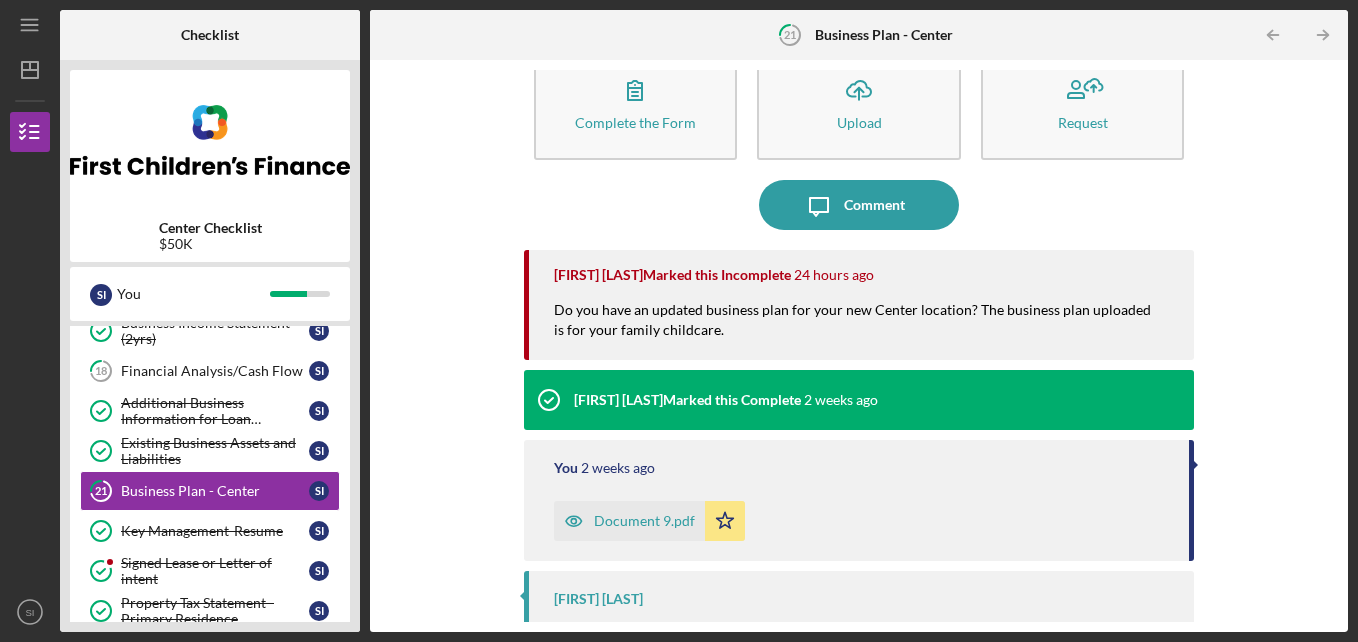 drag, startPoint x: 361, startPoint y: 306, endPoint x: 364, endPoint y: 344, distance: 38.118237 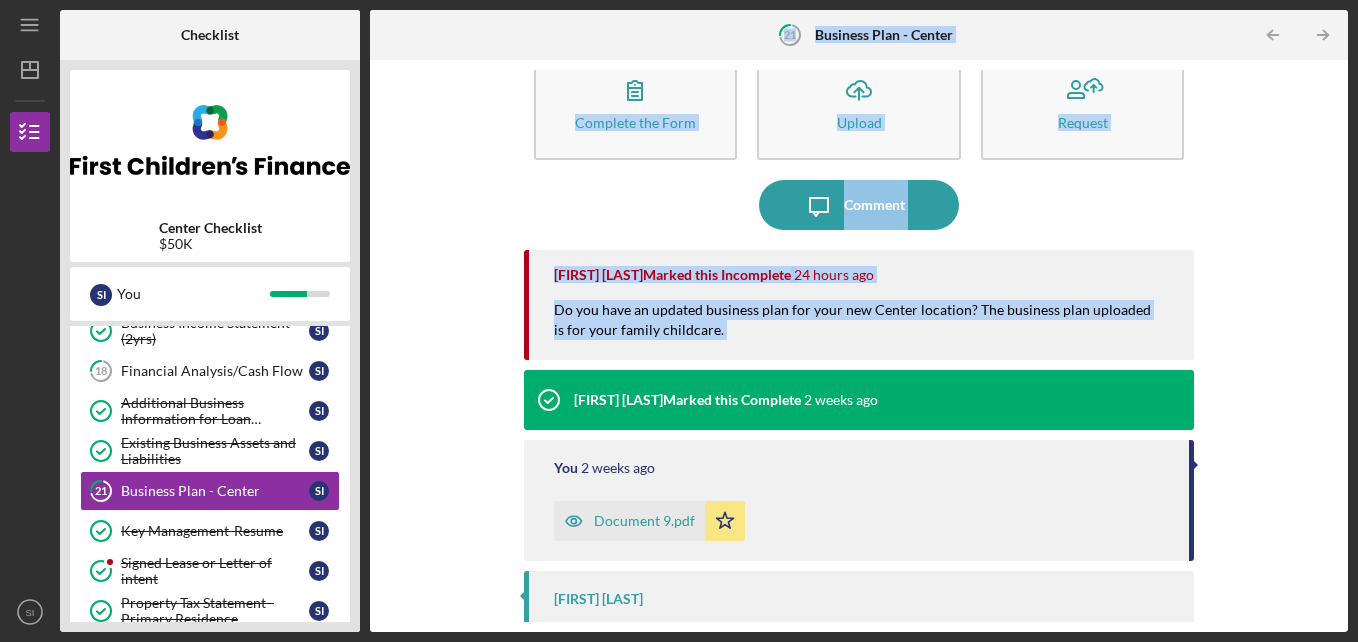 drag, startPoint x: 364, startPoint y: 344, endPoint x: 364, endPoint y: 407, distance: 63 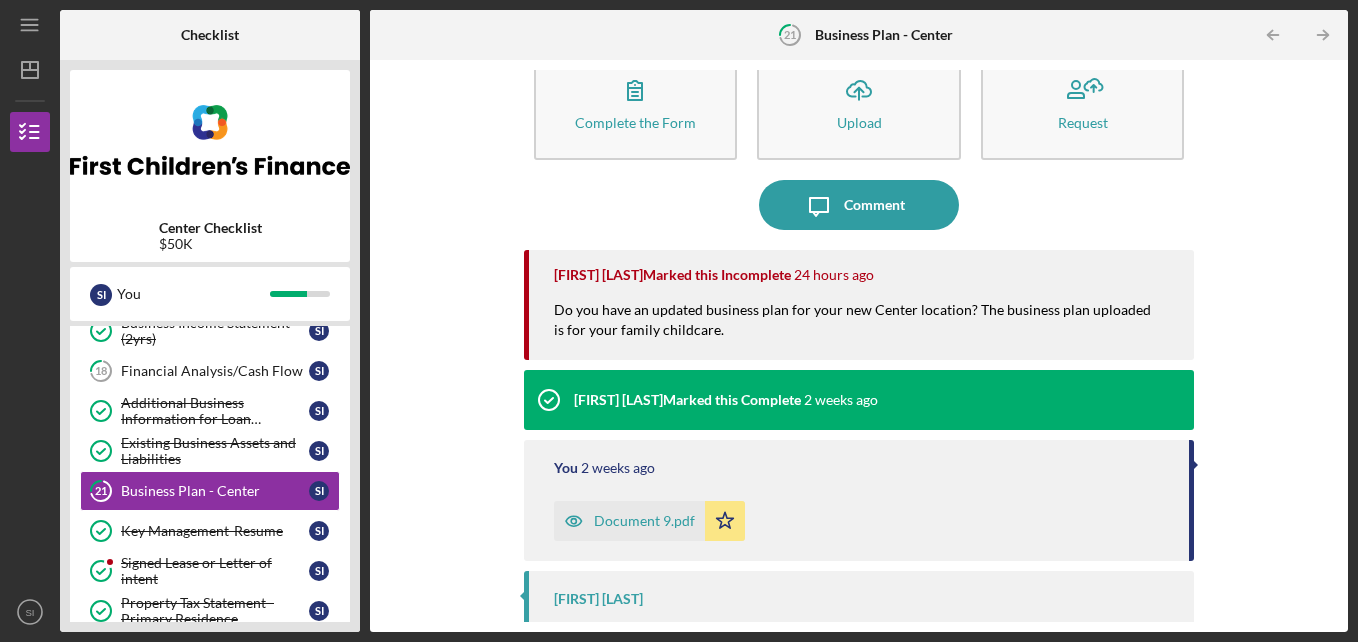 drag, startPoint x: 364, startPoint y: 407, endPoint x: 354, endPoint y: 389, distance: 20.59126 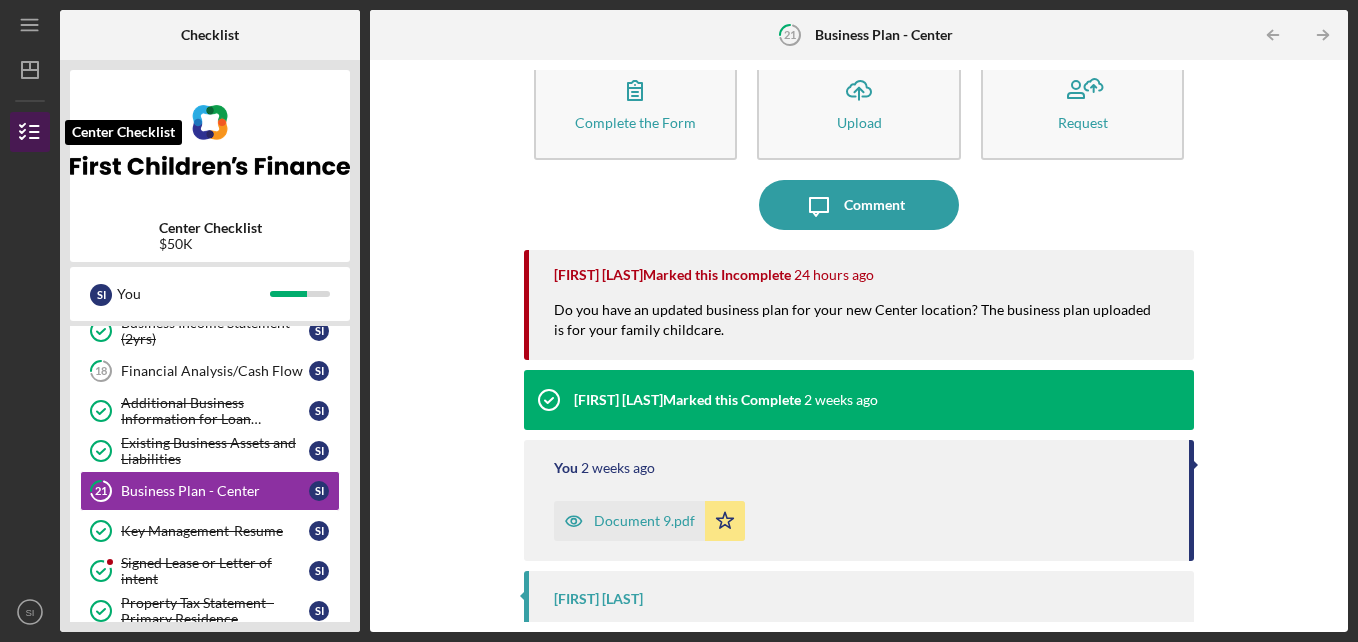 click 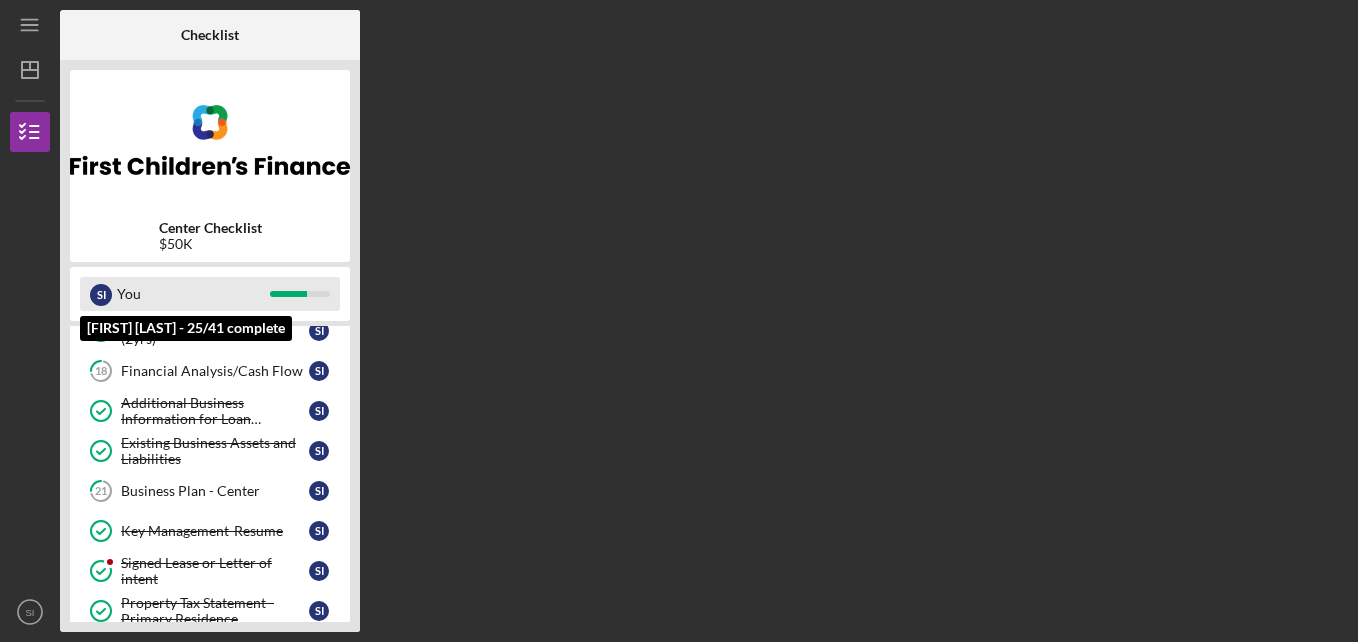 click on "You" at bounding box center (193, 294) 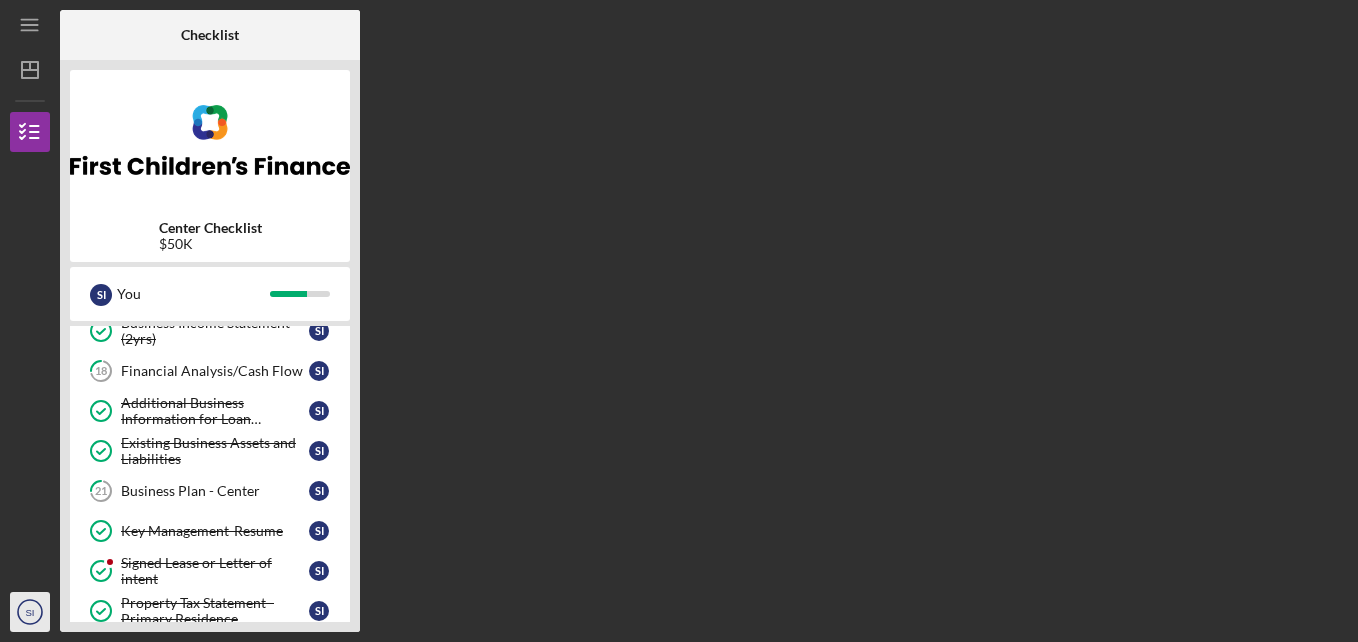 click on "SI" 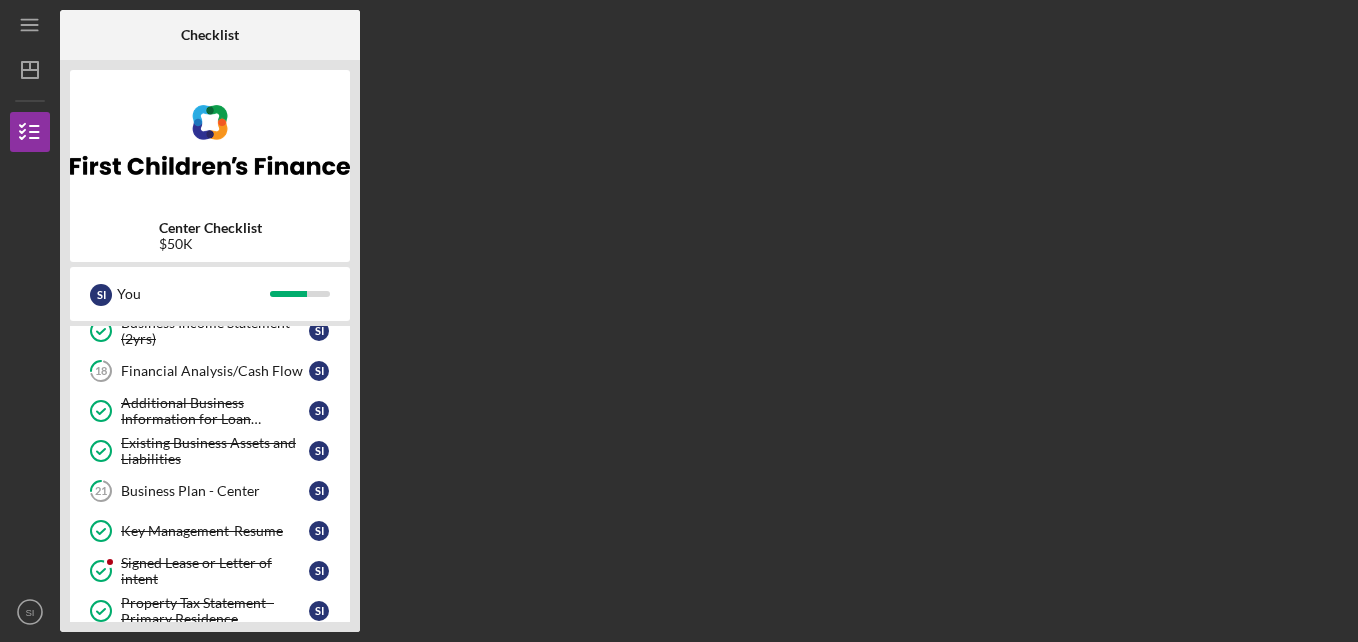 click at bounding box center [30, 262] 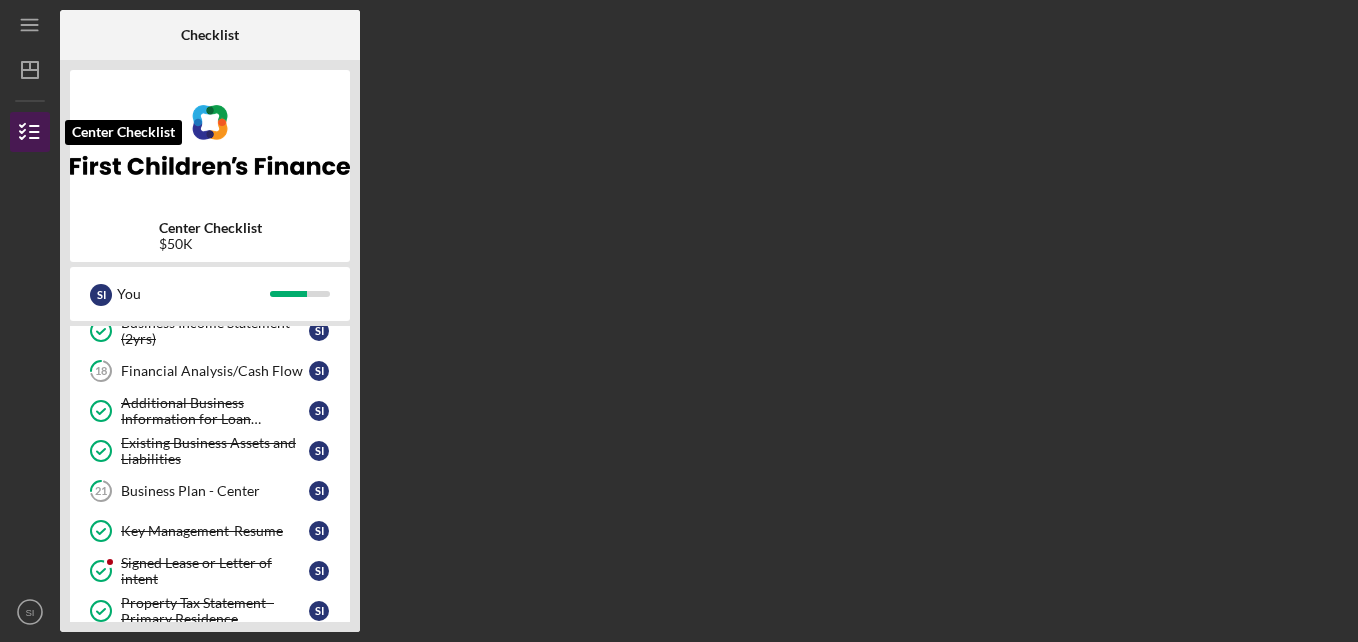click 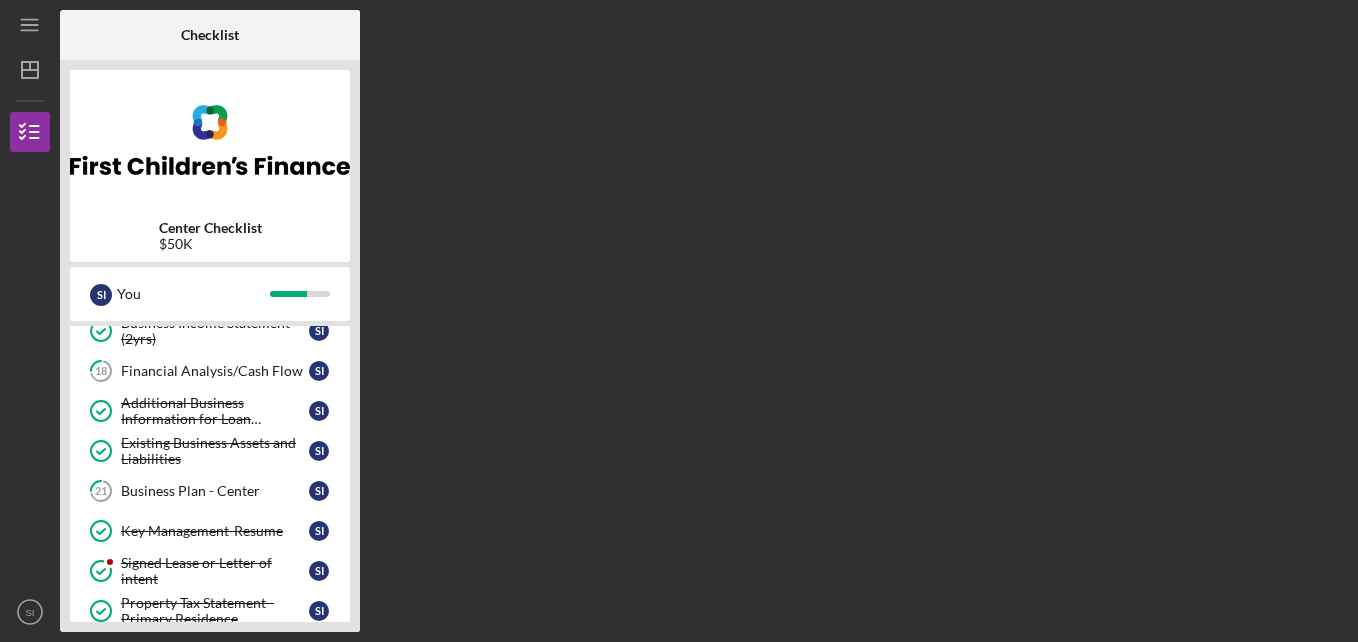 drag, startPoint x: 345, startPoint y: 450, endPoint x: 351, endPoint y: 499, distance: 49.365982 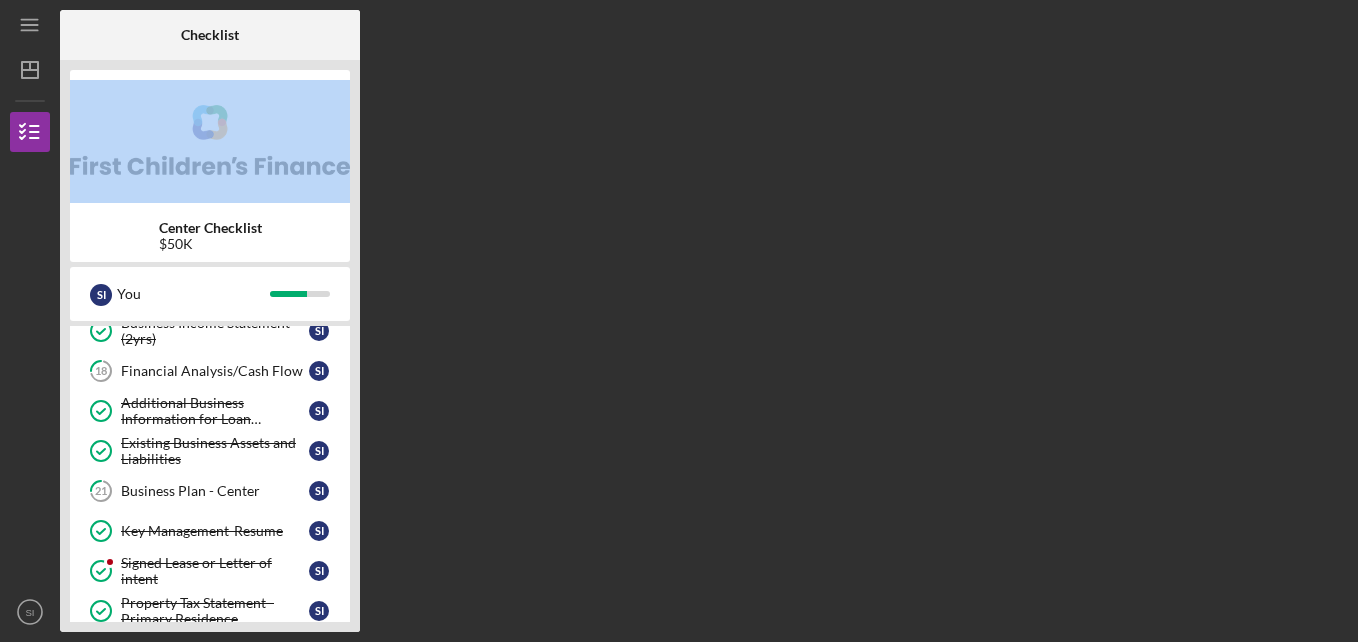 click on "Checklist Center Checklist $50K S I You Icon/Expander Pre-Qualification 11 / 11 Icon/Expander INTAKE - LOAN OPENING 14 / 23 Application Fee - Center Childcare Providers 11 Application Fee - Center Childcare Providers S I Credit Authorization Credit Authorization S I Sources and Uses 13 Sources and Uses S I Business Tax Returns (2yrs) Business Tax Returns (2yrs) S I Personal Bank Statements (2mos) Personal Bank Statements (2mos) S I Business Bank Statements (2mos) Business Bank Statements (2mos) S I Business Income Statement (2yrs) Business Income Statement (2yrs) S I 18 Financial Analysis/Cash Flow S I Additional Business Information for Loan Application Additional Business Information for Loan Application S I Existing Business Assets and Liabilities Existing Business Assets and Liabilities S I 21 Business Plan - Center S I Key Management-Resume Key Management-Resume S I Signed Lease or Letter of intent Signed Lease or Letter of intent S I Property Tax Statement - Primary Residence S I S I S I S I 28 S I" at bounding box center (704, 321) 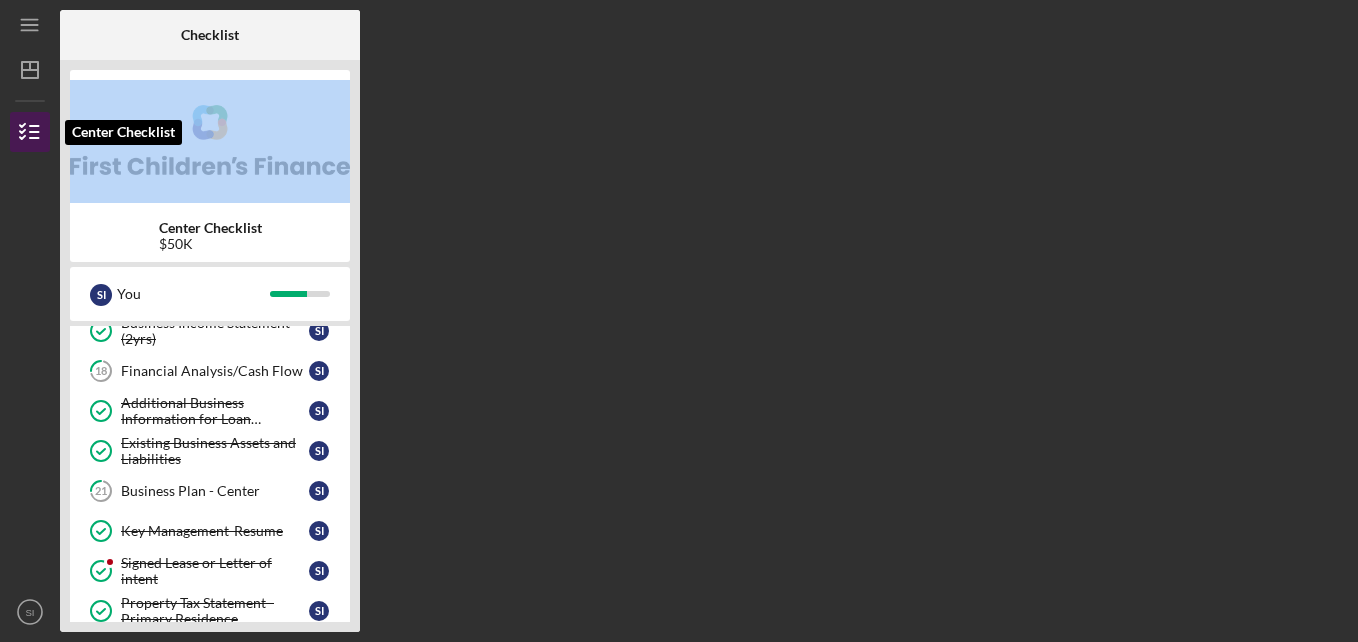 click 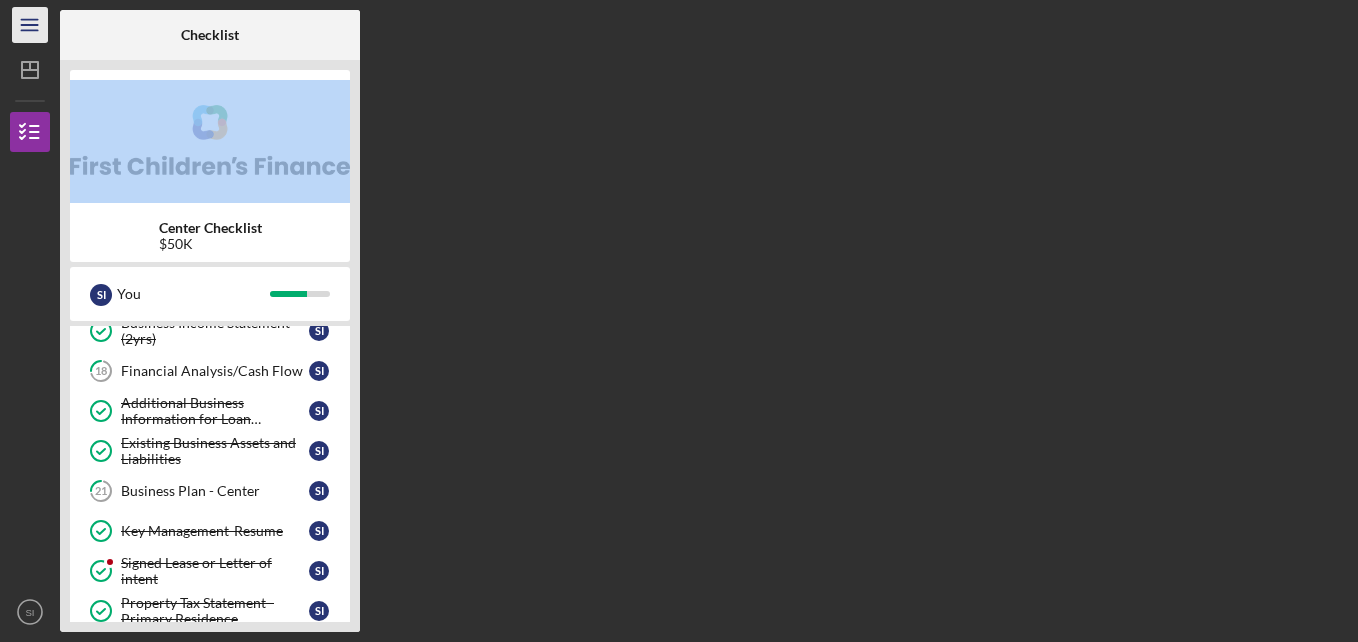 click 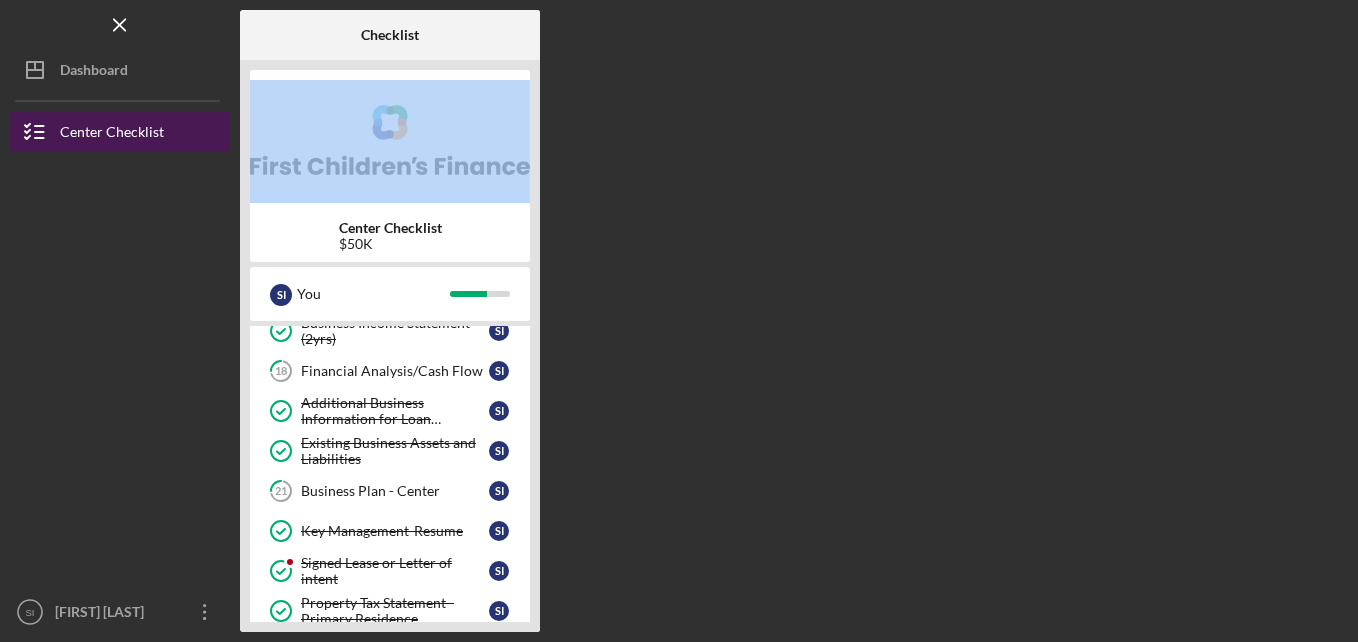 click on "Center Checklist" at bounding box center (112, 134) 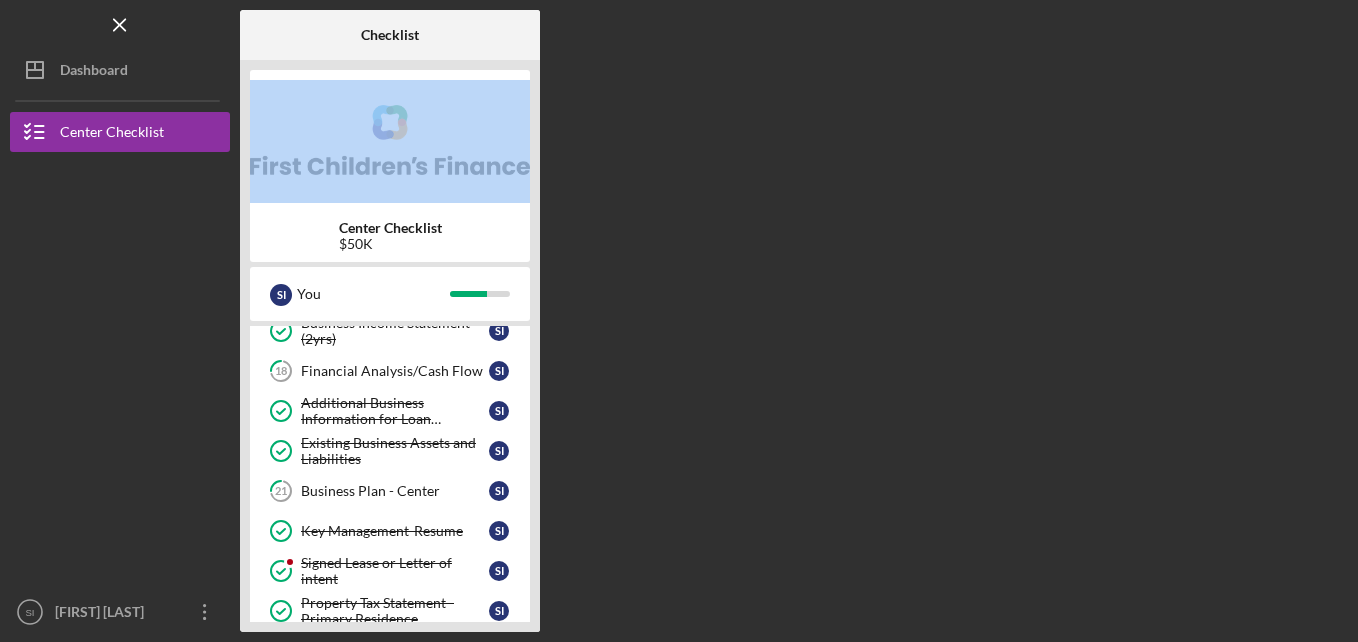 click on "Checklist Center Checklist $50K S I You Icon/Expander Pre-Qualification 11 / 11 Icon/Expander INTAKE - LOAN OPENING 14 / 23 Application Fee - Center Childcare Providers 11 Application Fee - Center Childcare Providers S I Credit Authorization Credit Authorization S I Sources and Uses 13 Sources and Uses S I Business Tax Returns (2yrs) Business Tax Returns (2yrs) S I Personal Bank Statements (2mos) Personal Bank Statements (2mos) S I Business Bank Statements (2mos) Business Bank Statements (2mos) S I Business Income Statement (2yrs) Business Income Statement (2yrs) S I 18 Financial Analysis/Cash Flow S I Additional Business Information for Loan Application Additional Business Information for Loan Application S I Existing Business Assets and Liabilities Existing Business Assets and Liabilities S I 21 Business Plan - Center S I Key Management-Resume Key Management-Resume S I Signed Lease or Letter of intent Signed Lease or Letter of intent S I Property Tax Statement - Primary Residence S I S I S I S I 28 S I" at bounding box center (794, 321) 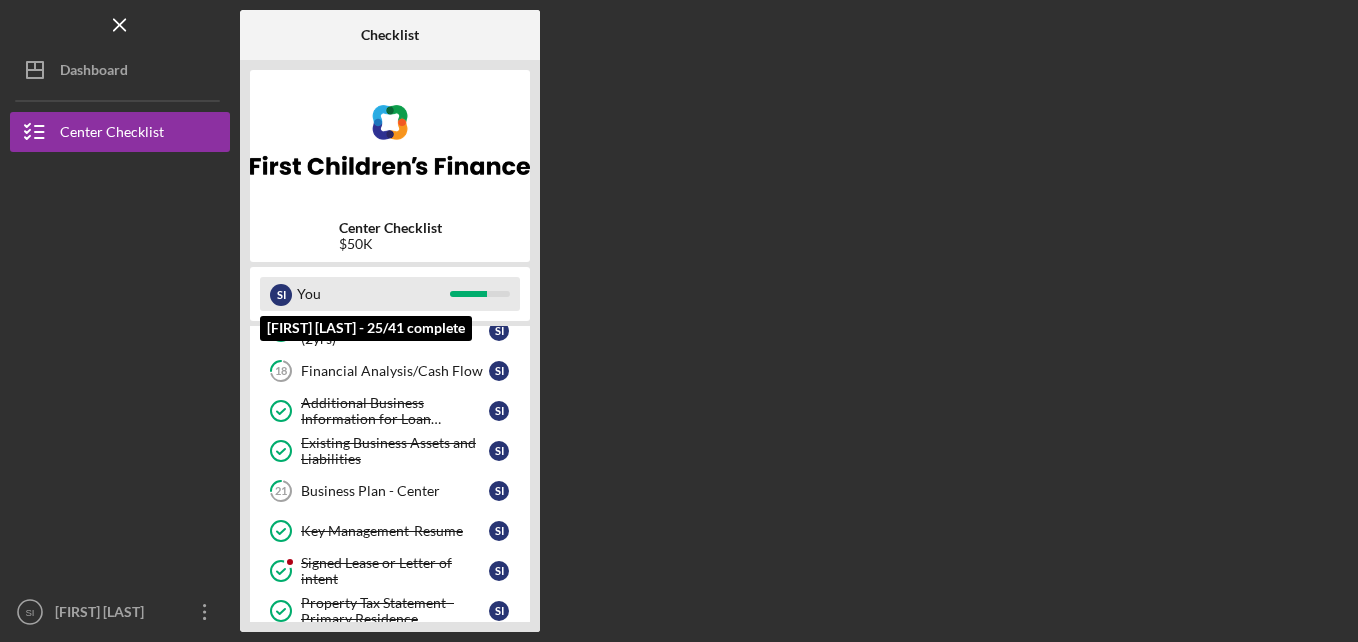 click on "S I You" at bounding box center [390, 294] 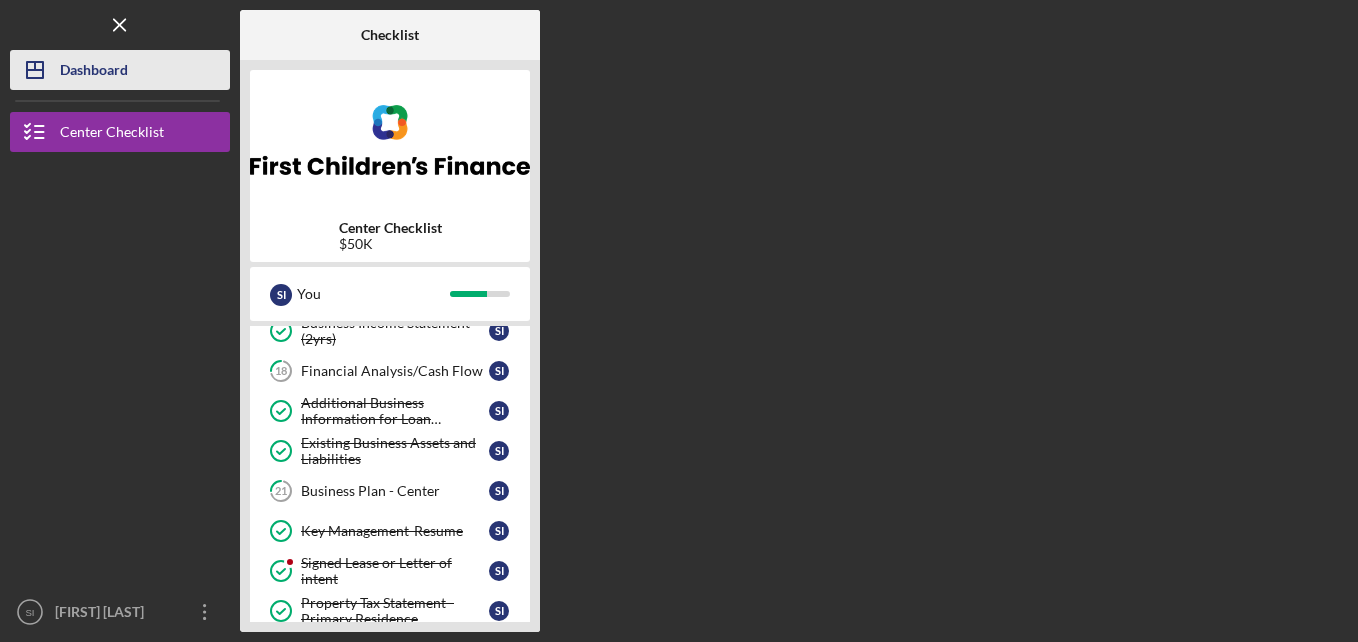 click on "Dashboard" at bounding box center [94, 72] 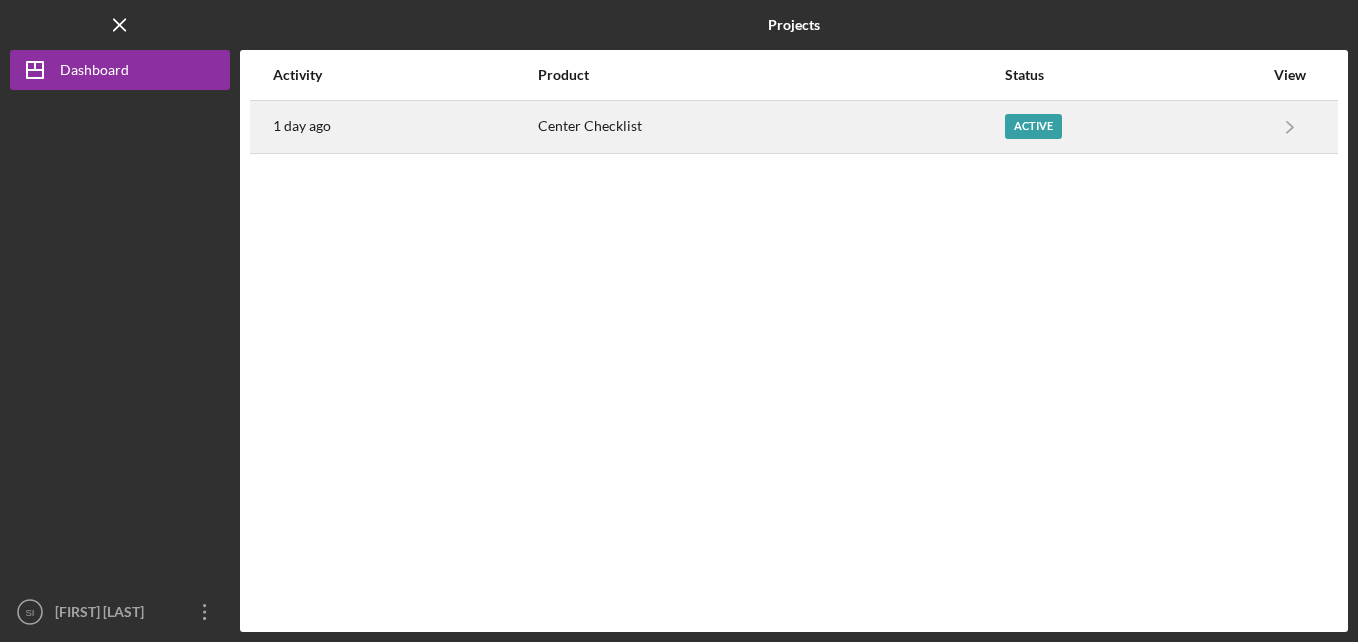 click on "1 day ago" at bounding box center [404, 127] 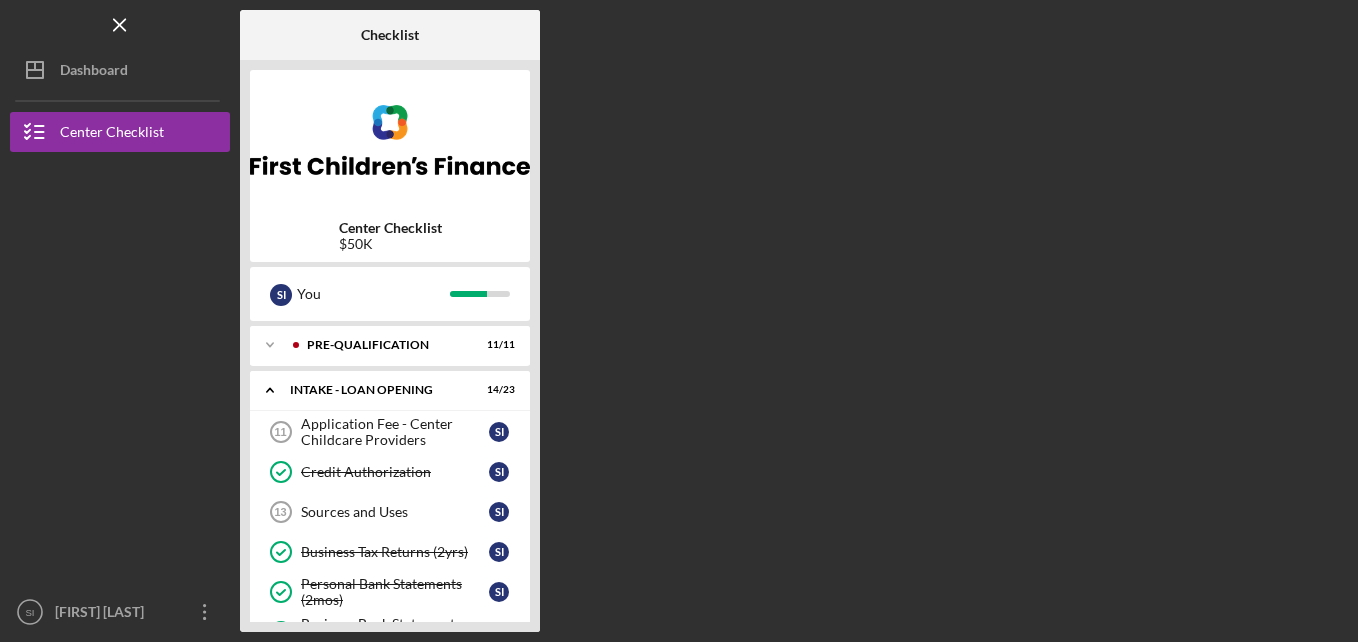 drag, startPoint x: 532, startPoint y: 547, endPoint x: 527, endPoint y: 564, distance: 17.720045 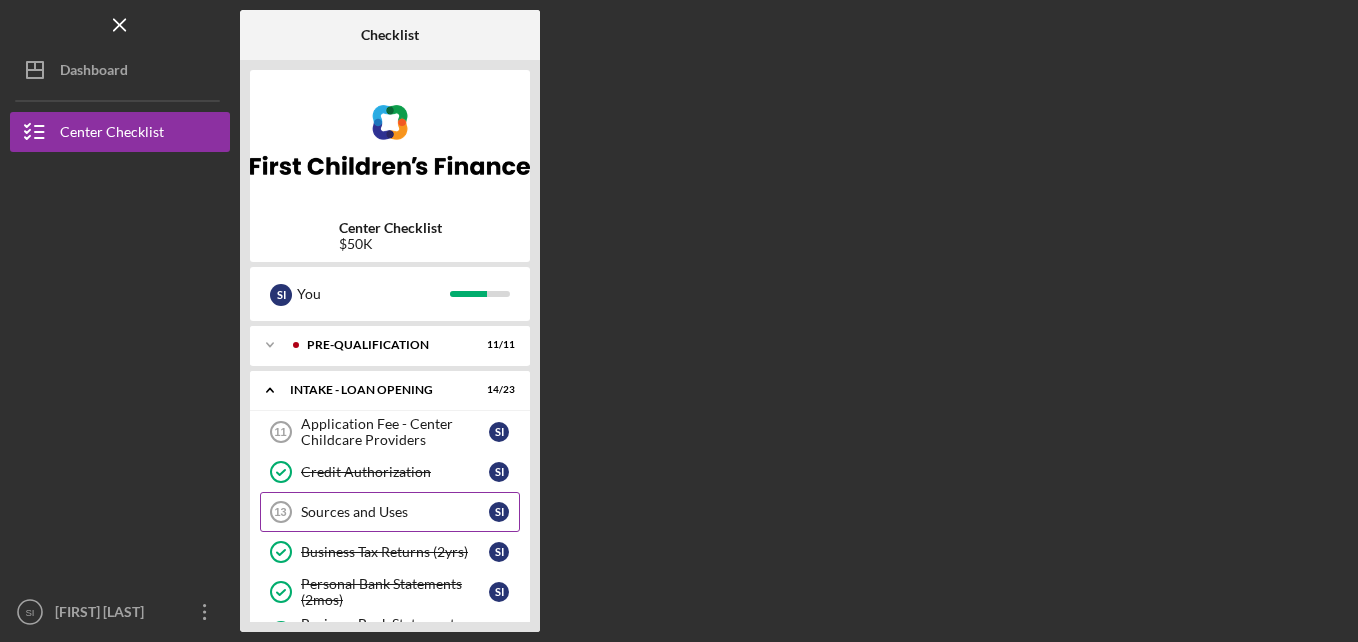 click on "Sources and Uses" at bounding box center [395, 512] 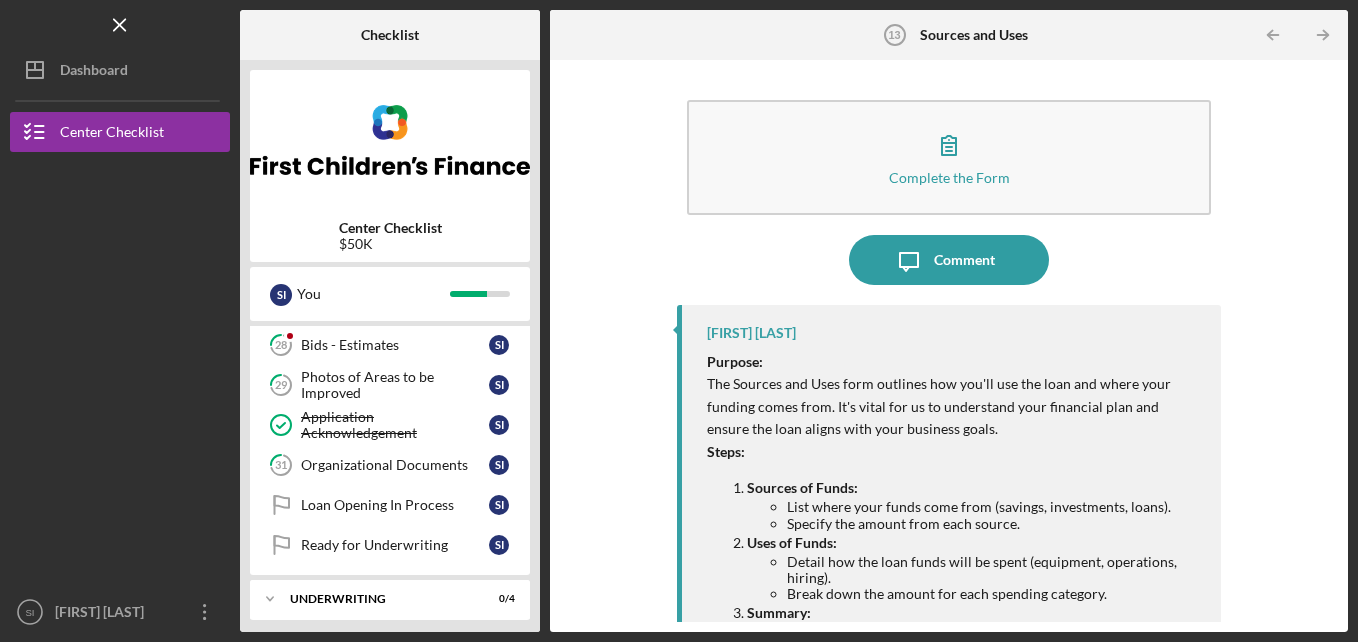 scroll, scrollTop: 777, scrollLeft: 0, axis: vertical 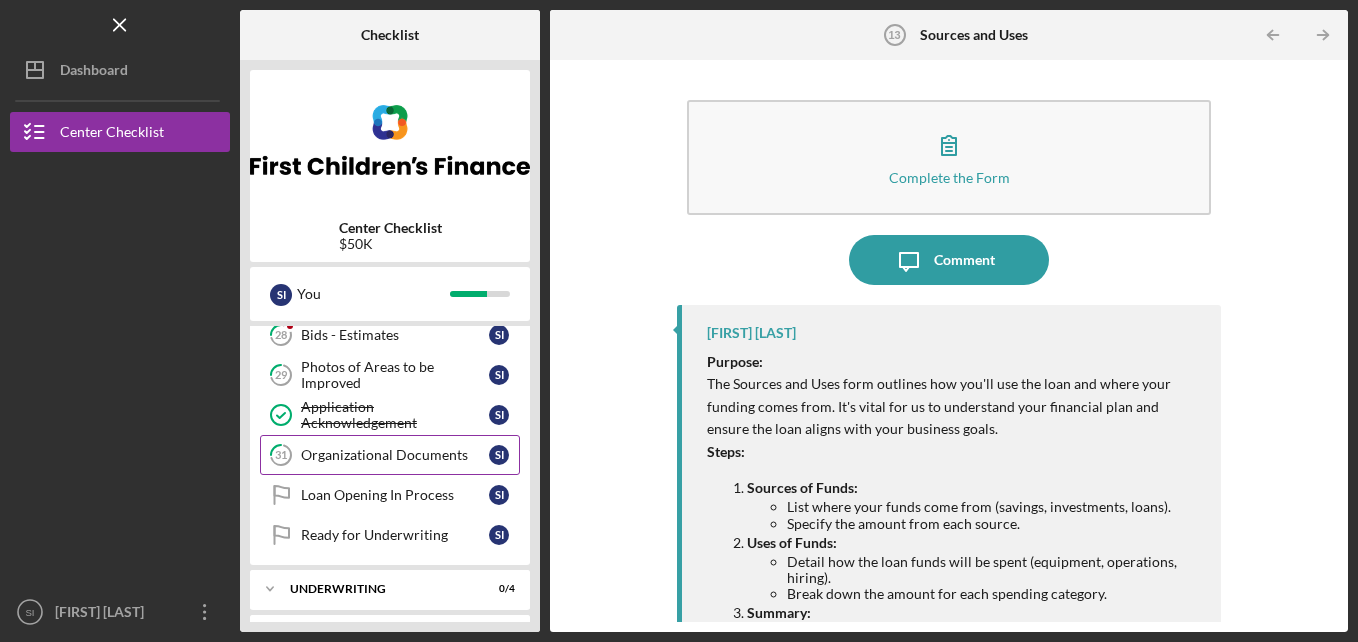 click on "31 Organizational Documents S I" at bounding box center [390, 455] 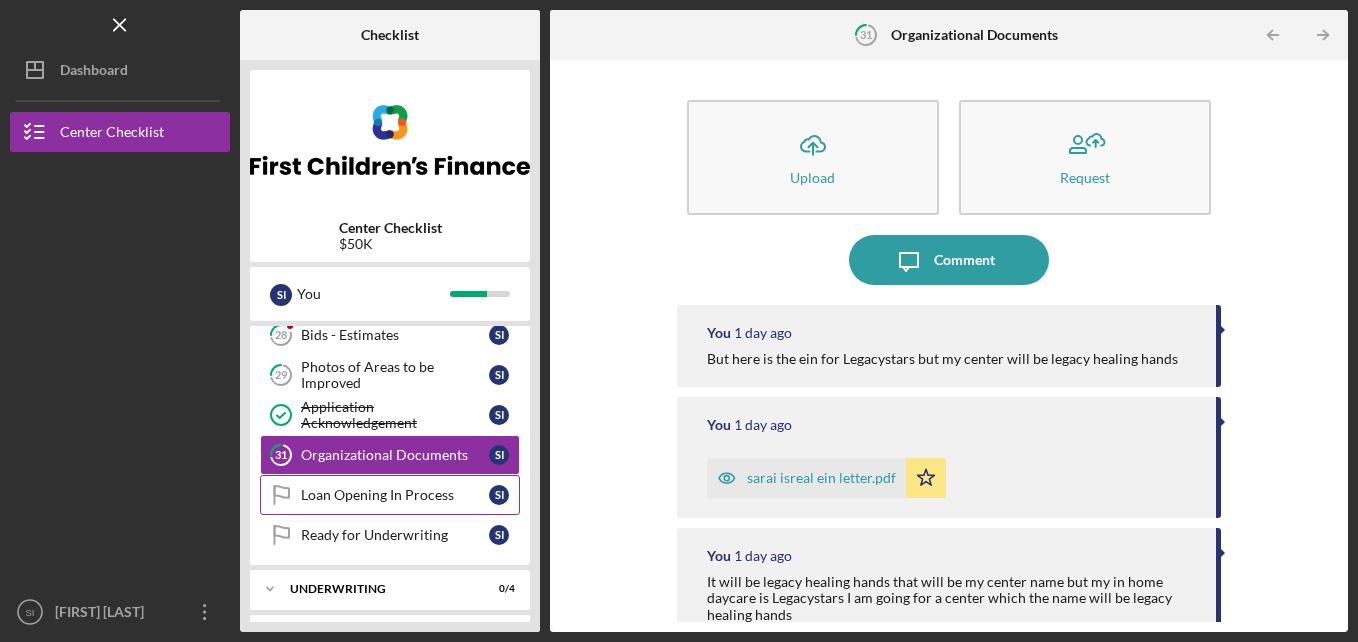 click on "Loan Opening In Process" at bounding box center [395, 495] 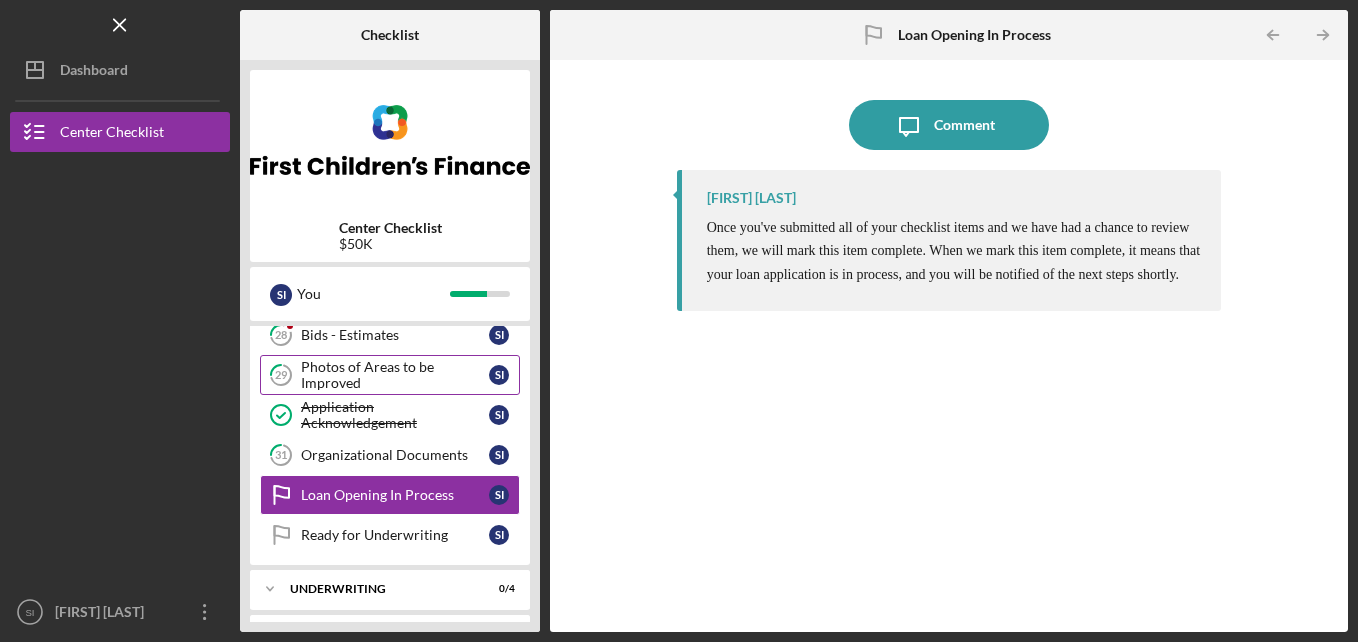 click on "Photos of Areas to be Improved" at bounding box center (395, 375) 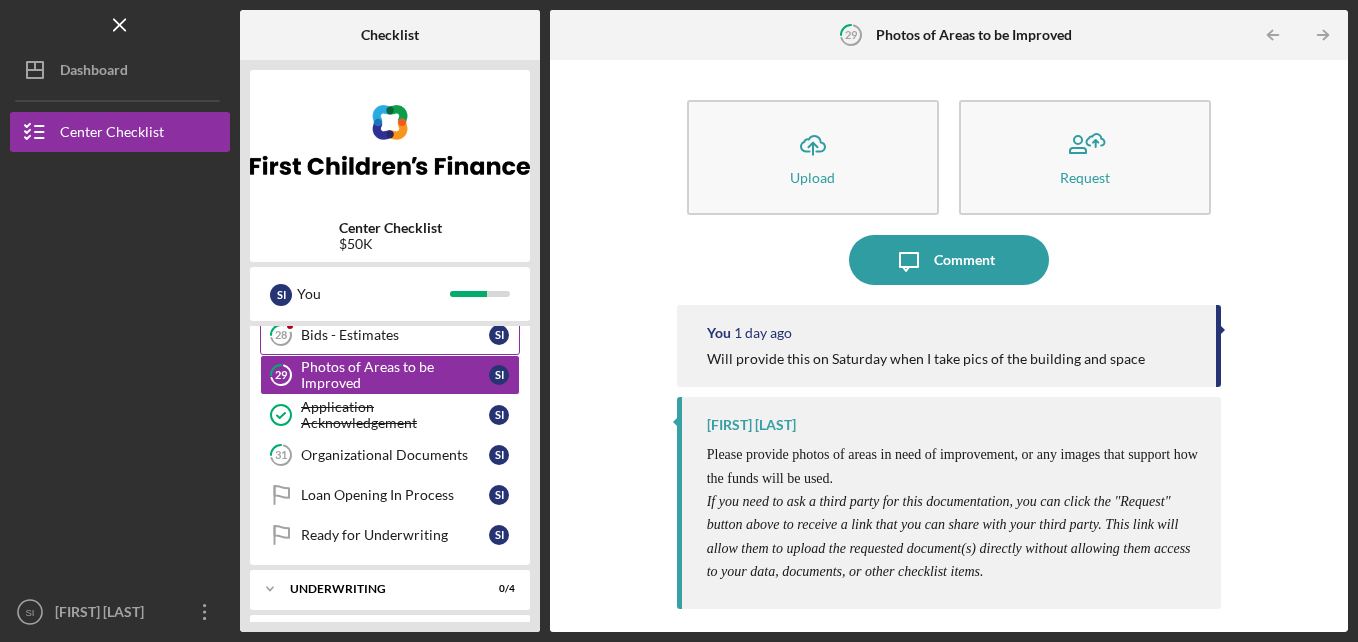 click on "Bids - Estimates" at bounding box center [395, 335] 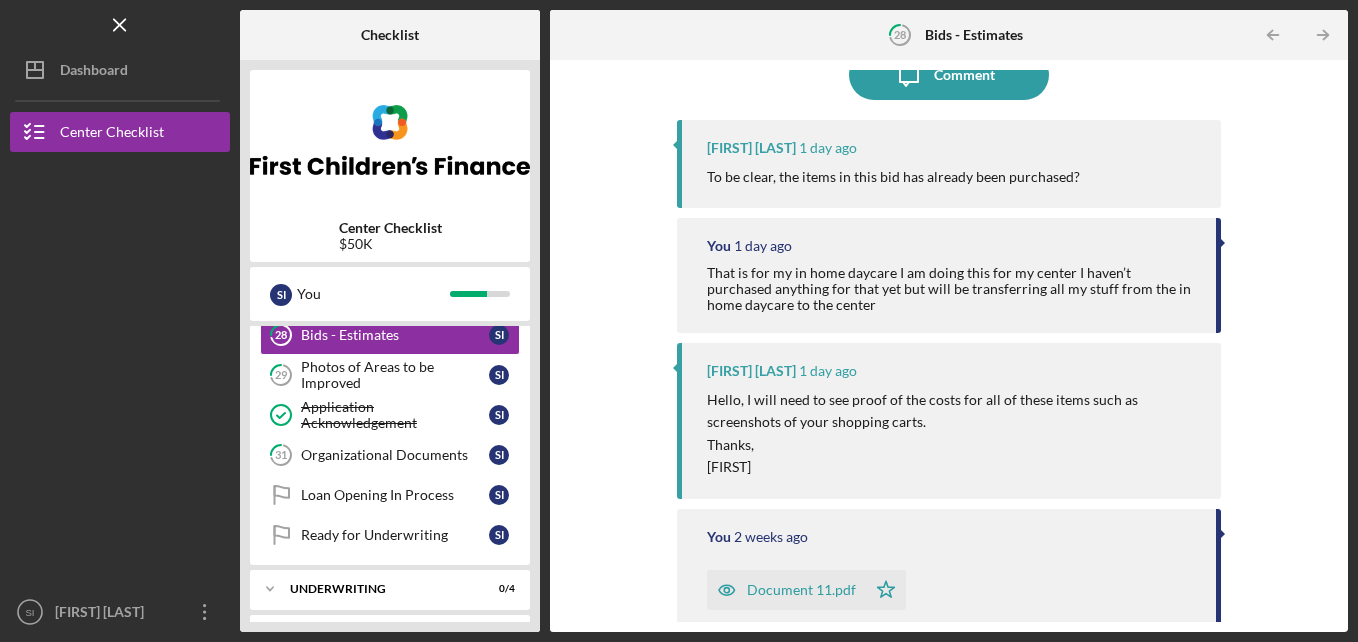 scroll, scrollTop: 223, scrollLeft: 0, axis: vertical 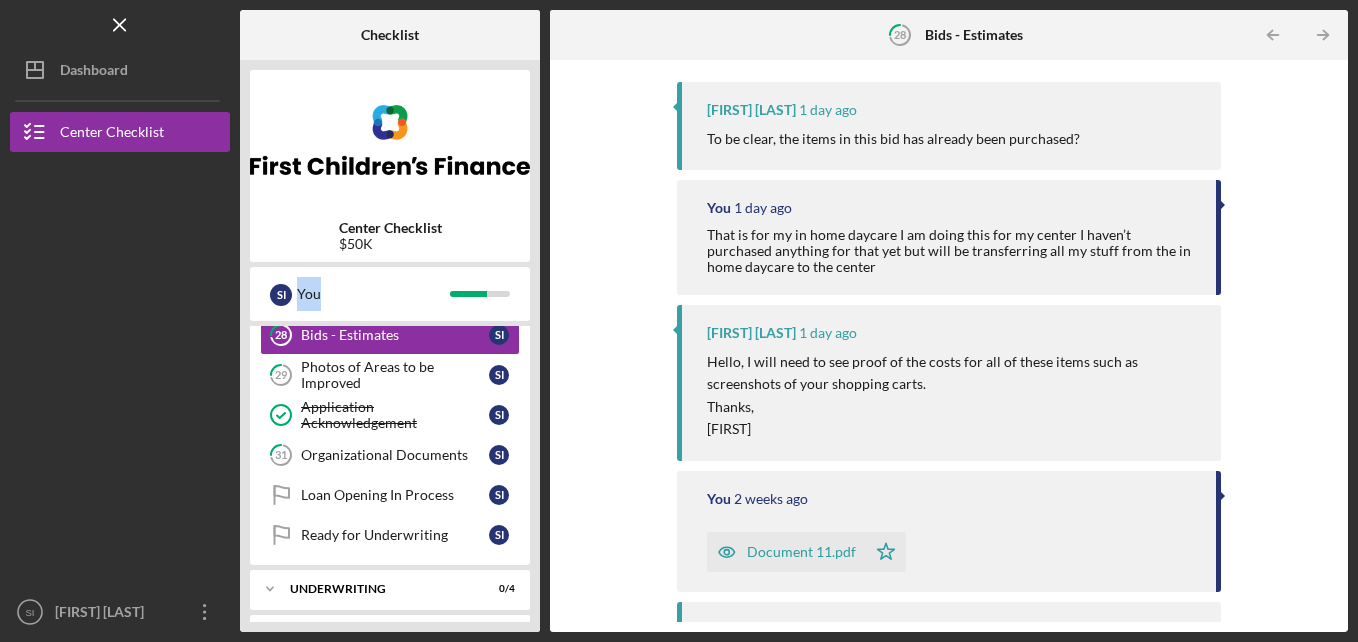 drag, startPoint x: 541, startPoint y: 319, endPoint x: 540, endPoint y: 254, distance: 65.00769 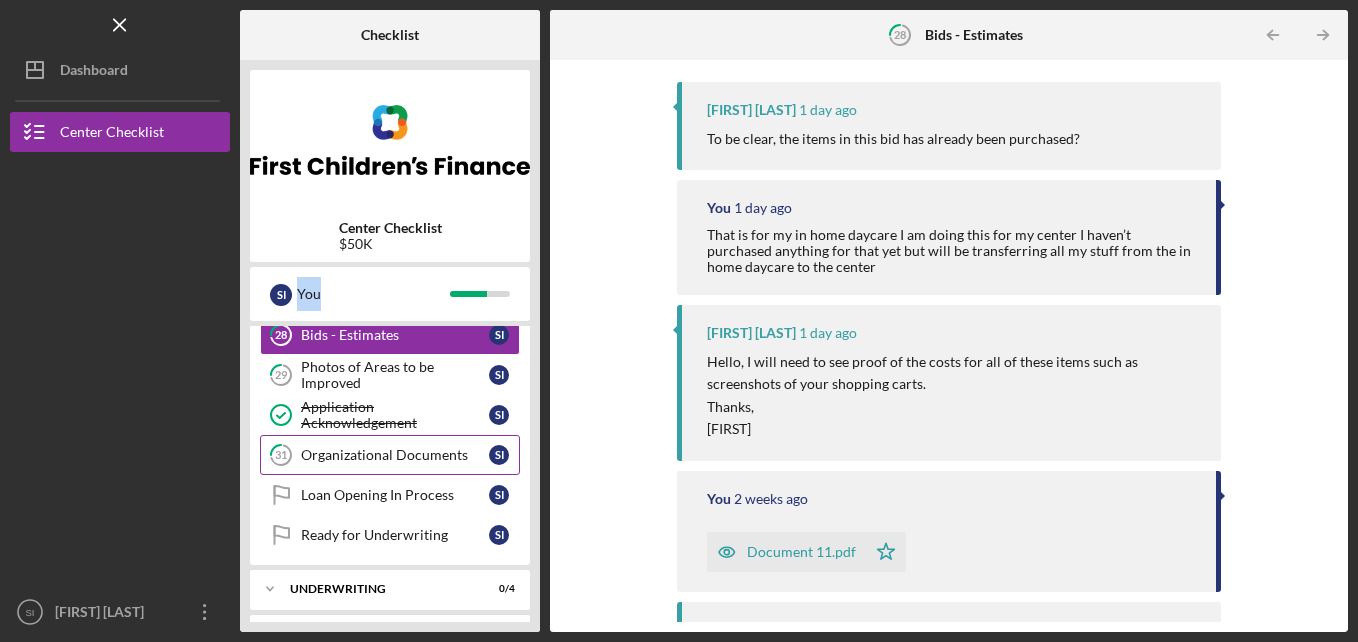 click on "31 Organizational Documents S I" at bounding box center (390, 455) 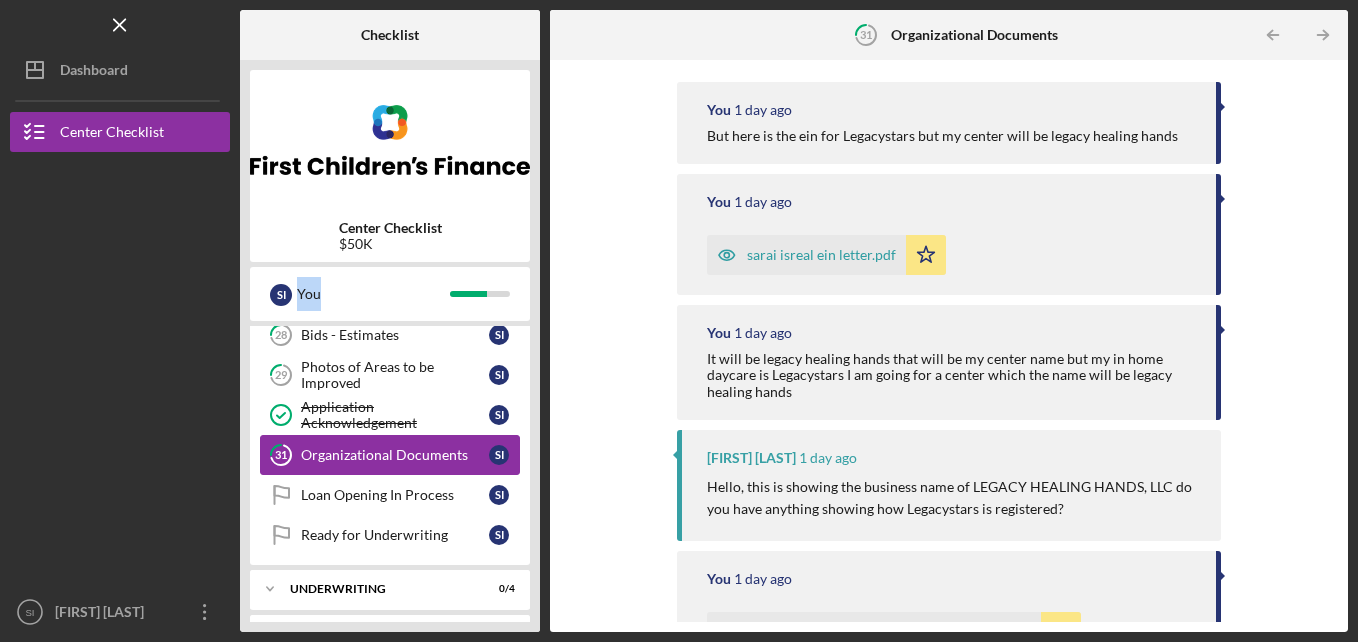 scroll, scrollTop: 0, scrollLeft: 0, axis: both 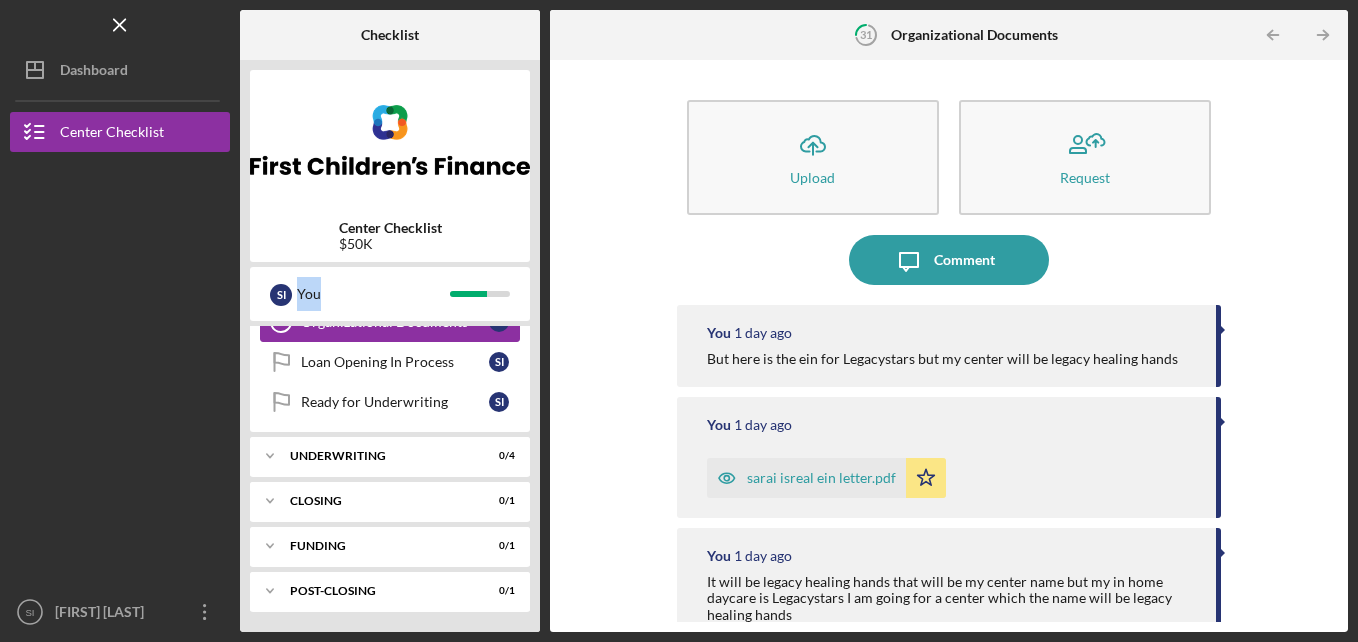 click on "31 Organizational Documents S I" at bounding box center (390, 322) 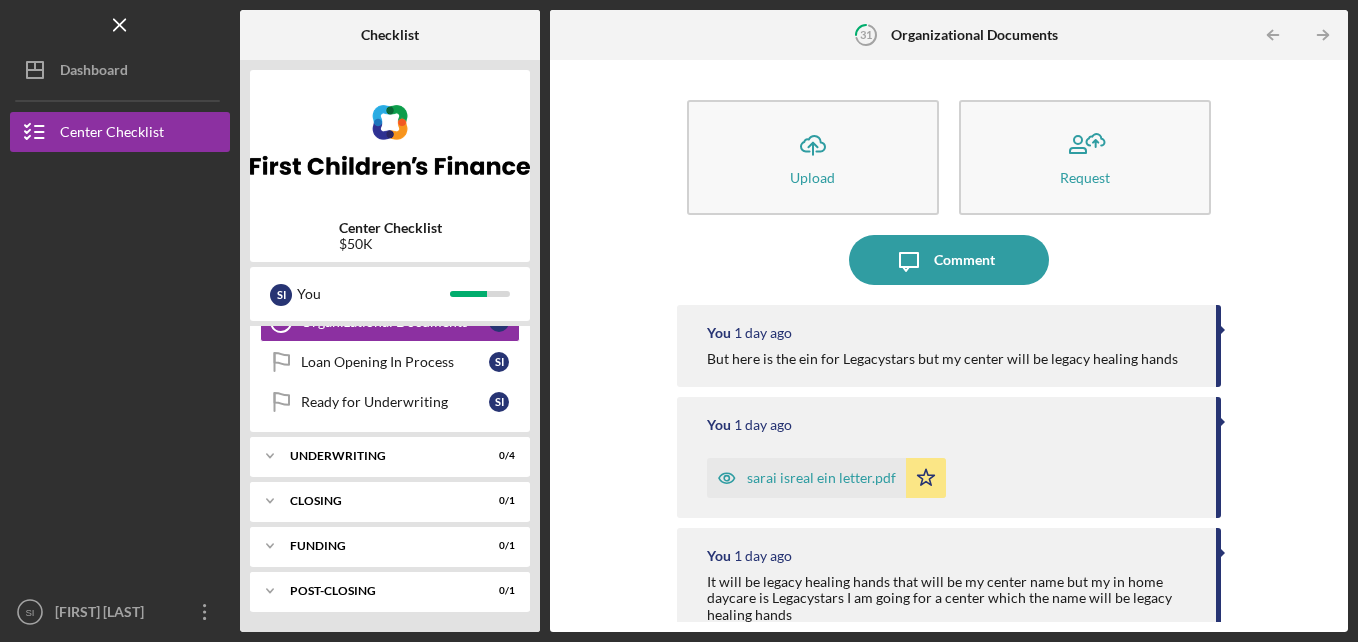 click at bounding box center [120, 262] 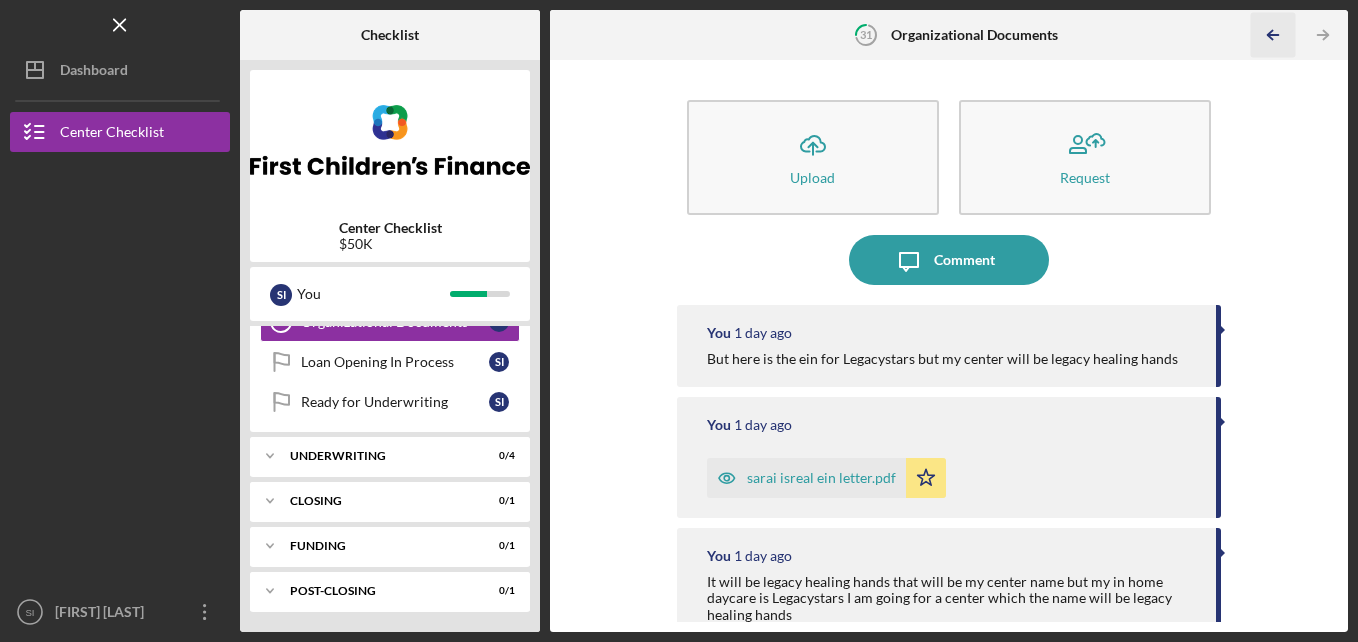 click on "Icon/Table Pagination Arrow" 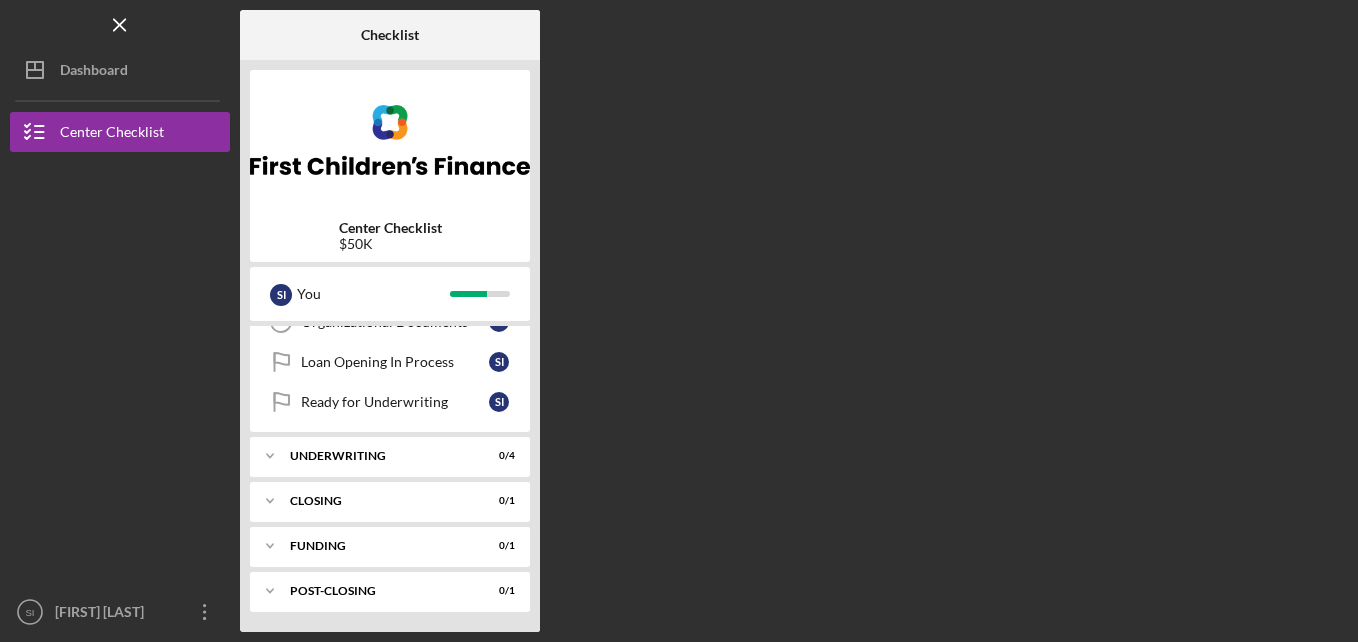 scroll, scrollTop: 718, scrollLeft: 0, axis: vertical 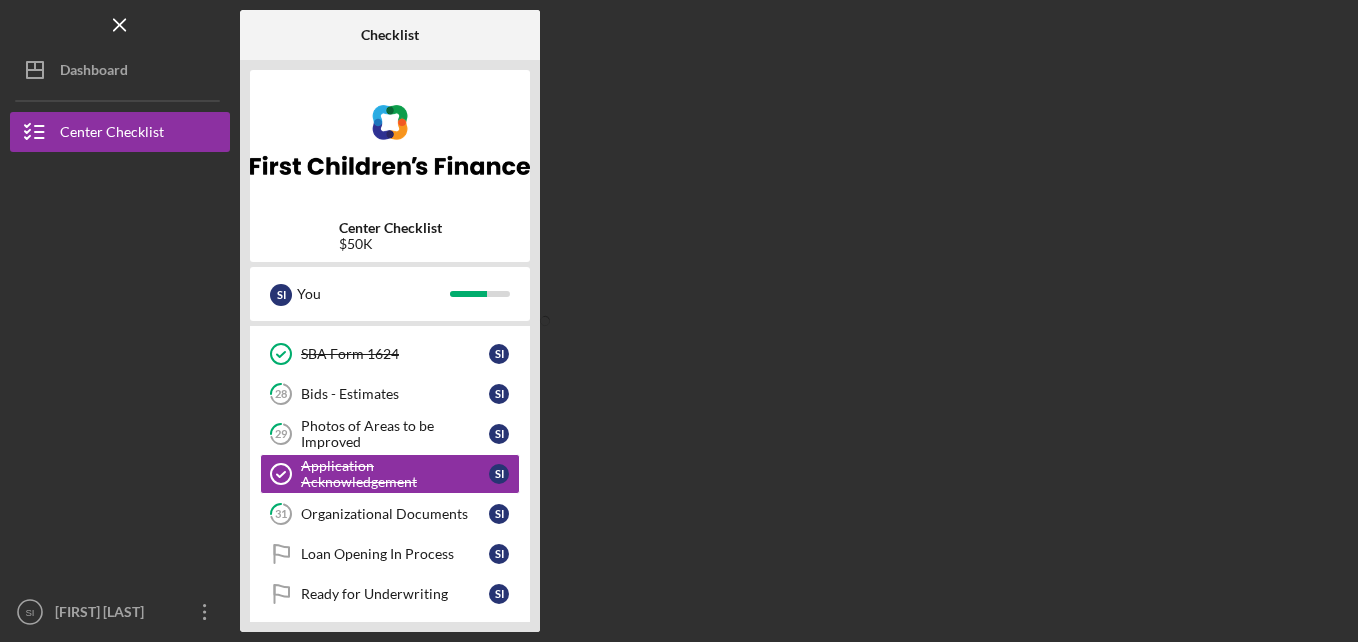 click on "Checklist Center Checklist $50K S I You Icon/Expander Pre-Qualification 11 / 11 Icon/Expander INTAKE - LOAN OPENING 14 / 23 Application Fee - Center Childcare Providers 11 Application Fee - Center Childcare Providers S I Credit Authorization Credit Authorization S I Sources and Uses 13 Sources and Uses S I Business Tax Returns (2yrs) Business Tax Returns (2yrs) S I Personal Bank Statements (2mos) Personal Bank Statements (2mos) S I Business Bank Statements (2mos) Business Bank Statements (2mos) S I Business Income Statement (2yrs) Business Income Statement (2yrs) S I 18 Financial Analysis/Cash Flow S I Additional Business Information for Loan Application Additional Business Information for Loan Application S I Existing Business Assets and Liabilities Existing Business Assets and Liabilities S I 21 Business Plan - Center S I Key Management-Resume Key Management-Resume S I Signed Lease or Letter of intent Signed Lease or Letter of intent S I Property Tax Statement - Primary Residence S I S I S I S I 28 S I" at bounding box center (794, 321) 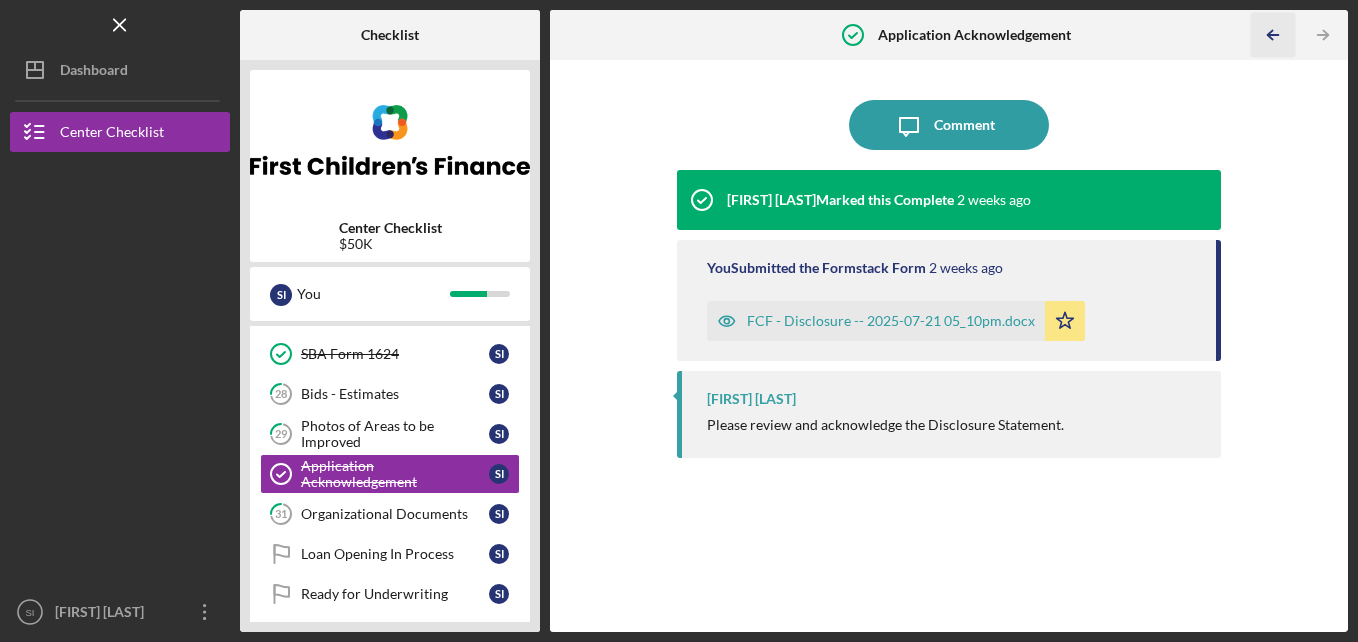 click on "Icon/Table Pagination Arrow" 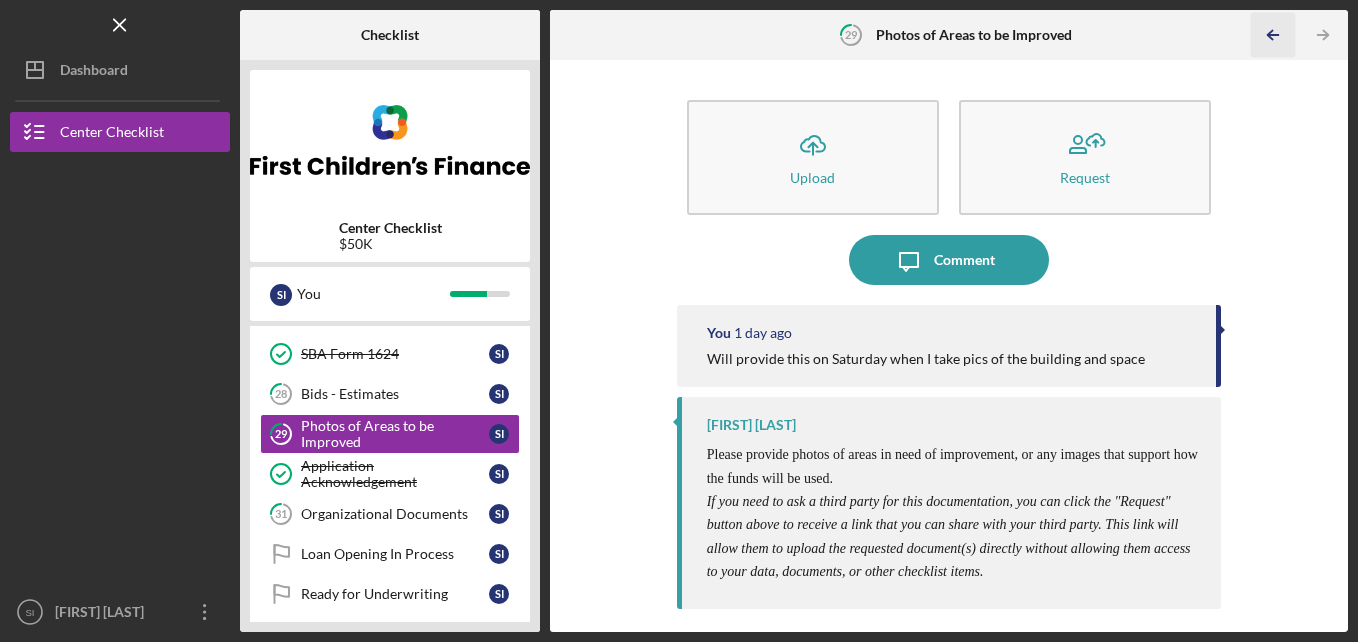 click on "Icon/Table Pagination Arrow" 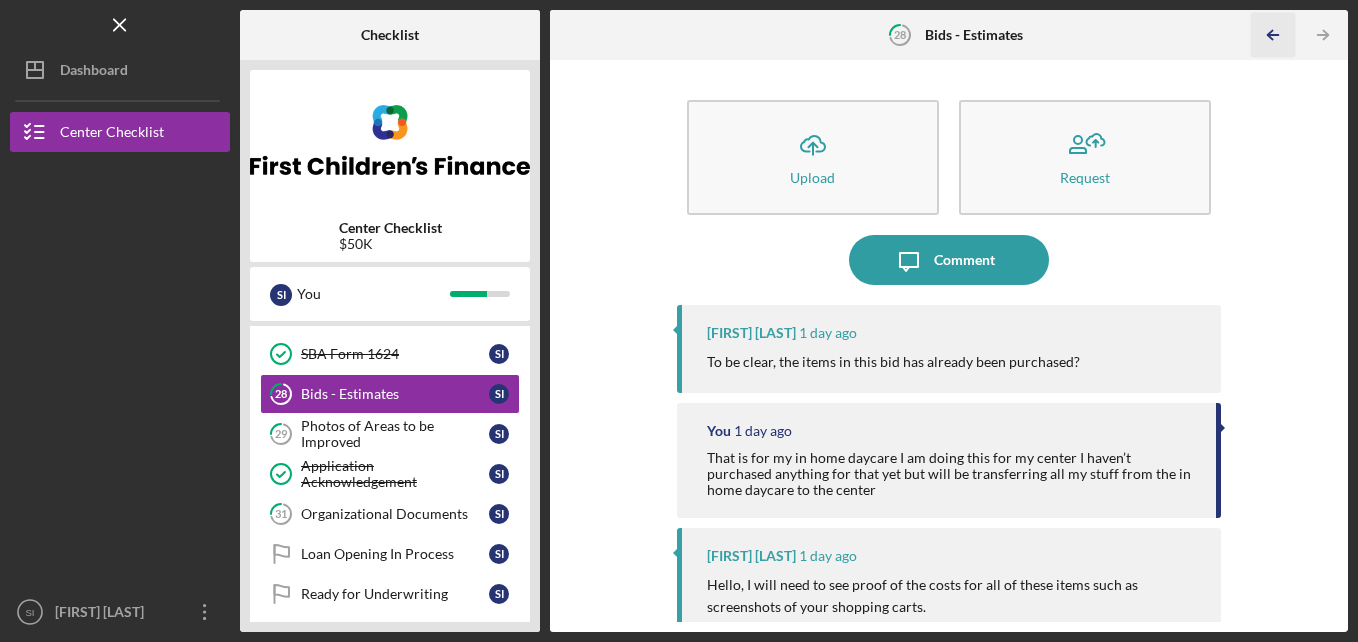 click on "Icon/Table Pagination Arrow" 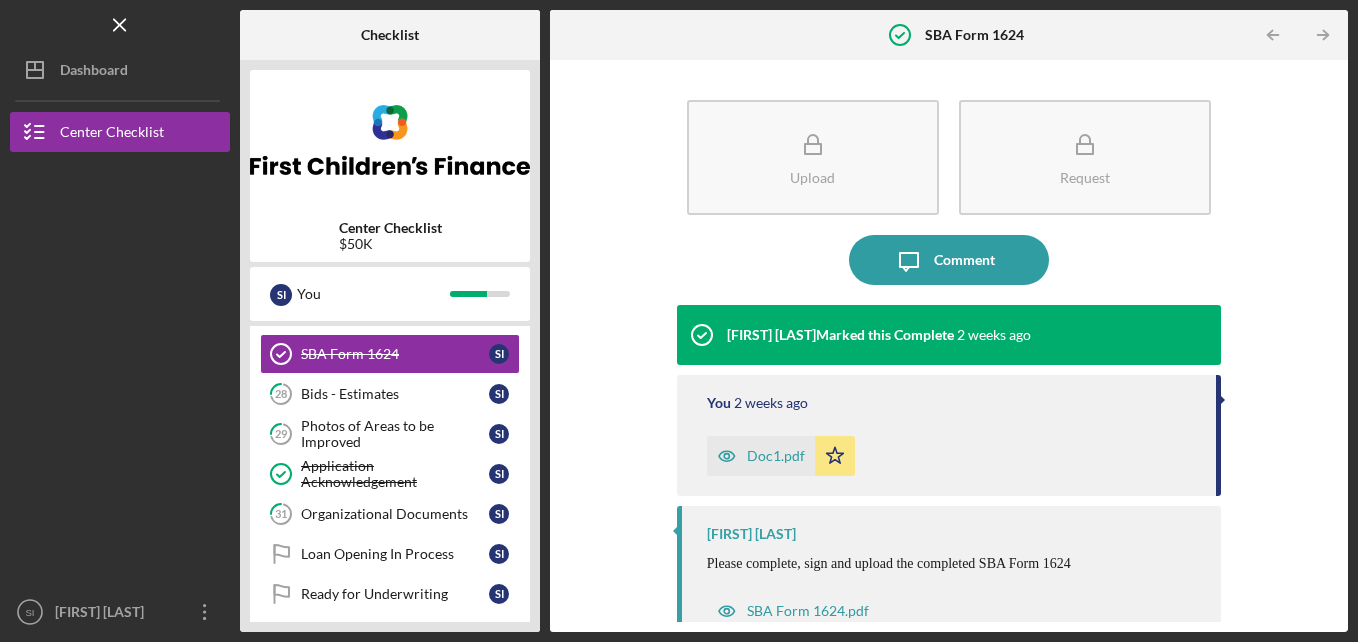click on "Icon/Table Pagination Arrow" 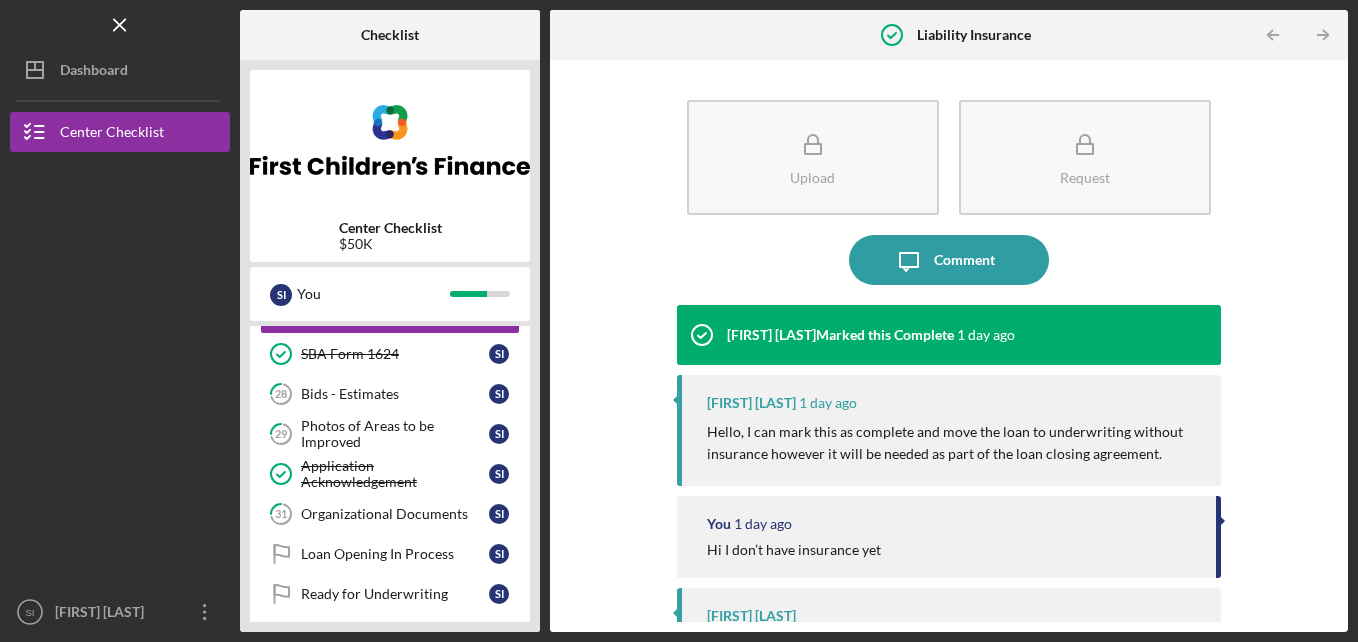 click on "Icon/Table Pagination Arrow" 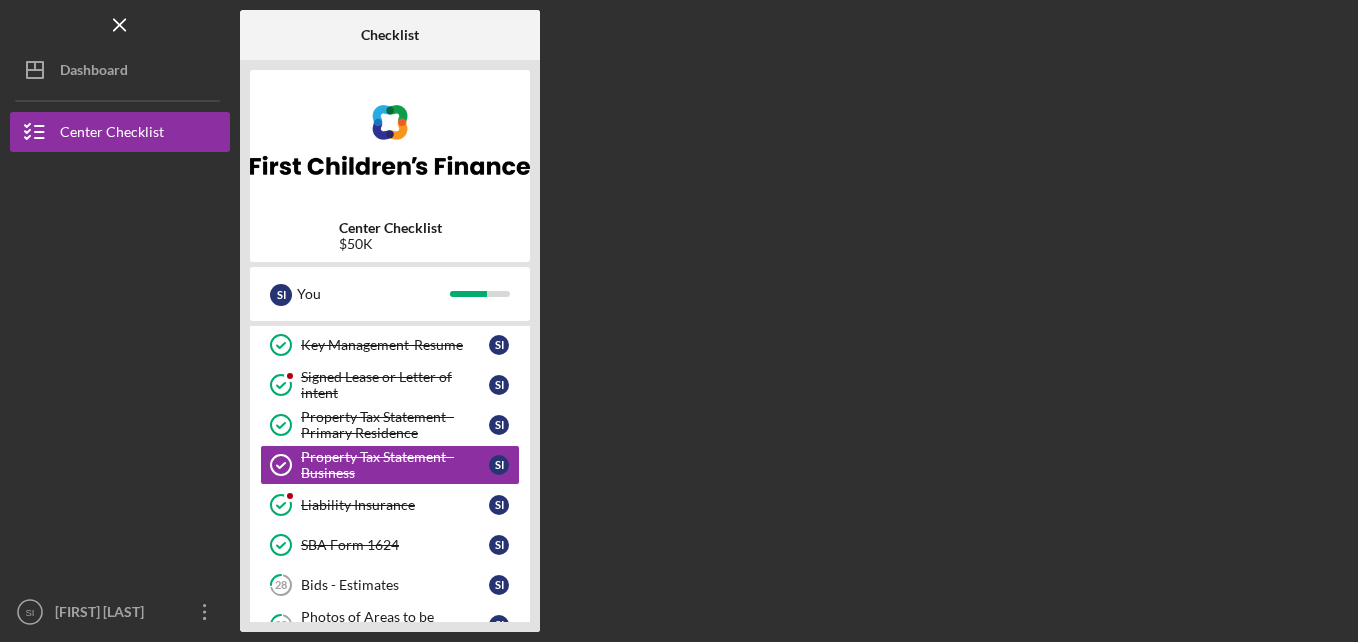 scroll, scrollTop: 518, scrollLeft: 0, axis: vertical 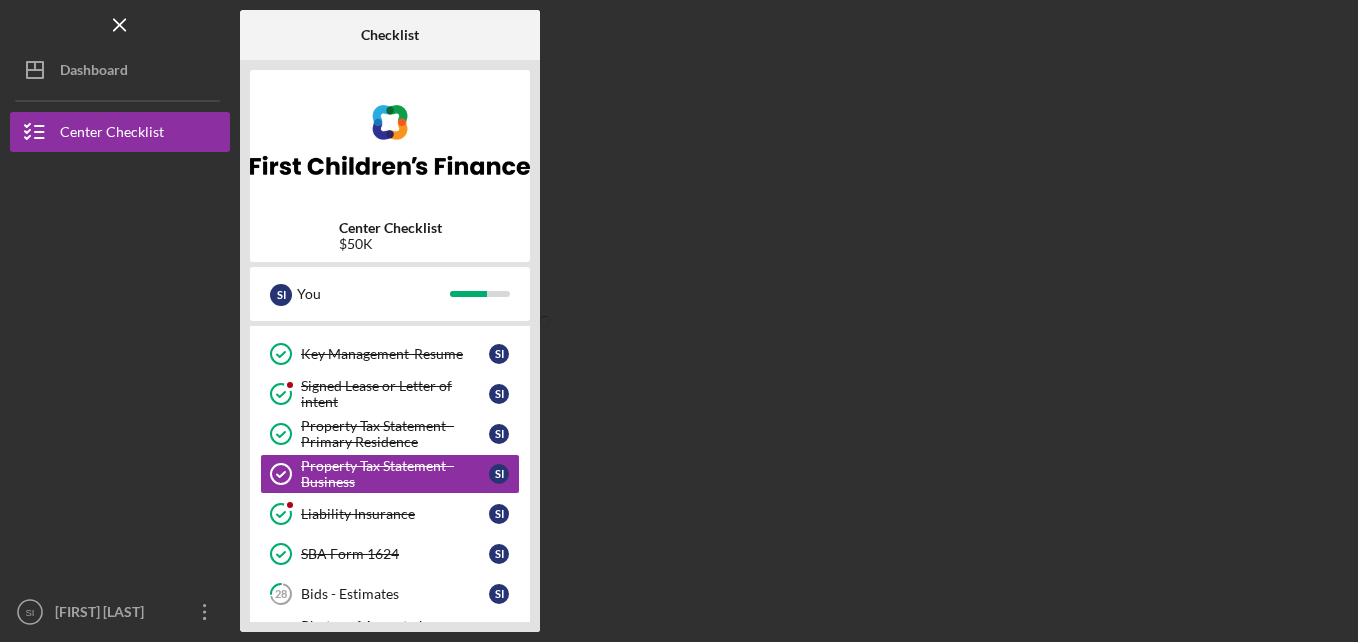 click on "Checklist Center Checklist $50K S I You Icon/Expander Pre-Qualification 11 / 11 Icon/Expander INTAKE - LOAN OPENING 14 / 23 Application Fee - Center Childcare Providers 11 Application Fee - Center Childcare Providers S I Credit Authorization Credit Authorization S I Sources and Uses 13 Sources and Uses S I Business Tax Returns (2yrs) Business Tax Returns (2yrs) S I Personal Bank Statements (2mos) Personal Bank Statements (2mos) S I Business Bank Statements (2mos) Business Bank Statements (2mos) S I Business Income Statement (2yrs) Business Income Statement (2yrs) S I 18 Financial Analysis/Cash Flow S I Additional Business Information for Loan Application Additional Business Information for Loan Application S I Existing Business Assets and Liabilities Existing Business Assets and Liabilities S I 21 Business Plan - Center S I Key Management-Resume Key Management-Resume S I Signed Lease or Letter of intent Signed Lease or Letter of intent S I Property Tax Statement - Primary Residence S I S I S I S I 28 S I" at bounding box center (794, 321) 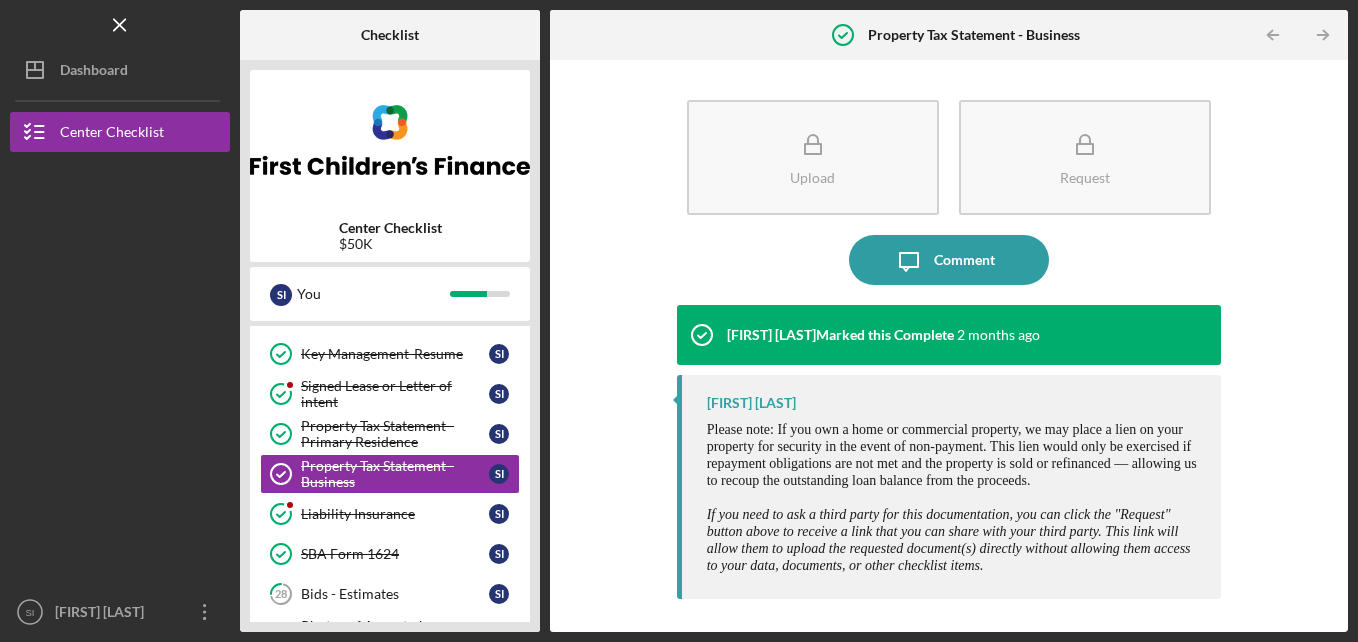 click on "Icon/Table Pagination Arrow" 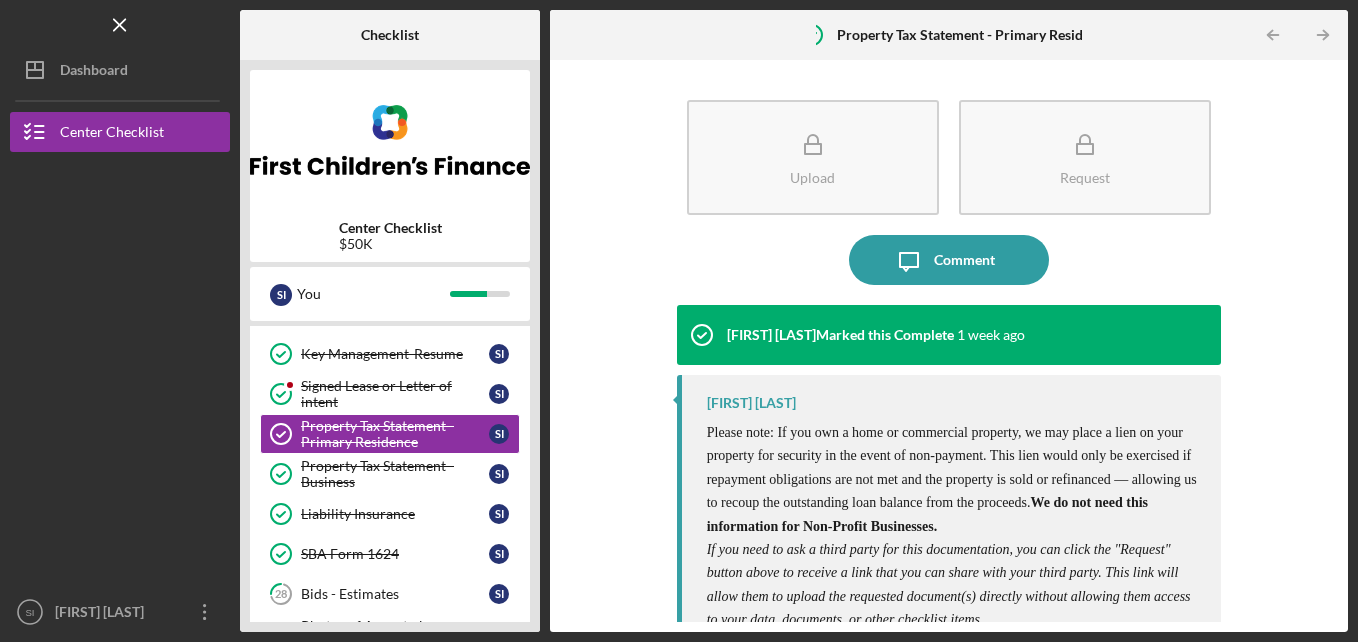 click on "Icon/Table Pagination Arrow" 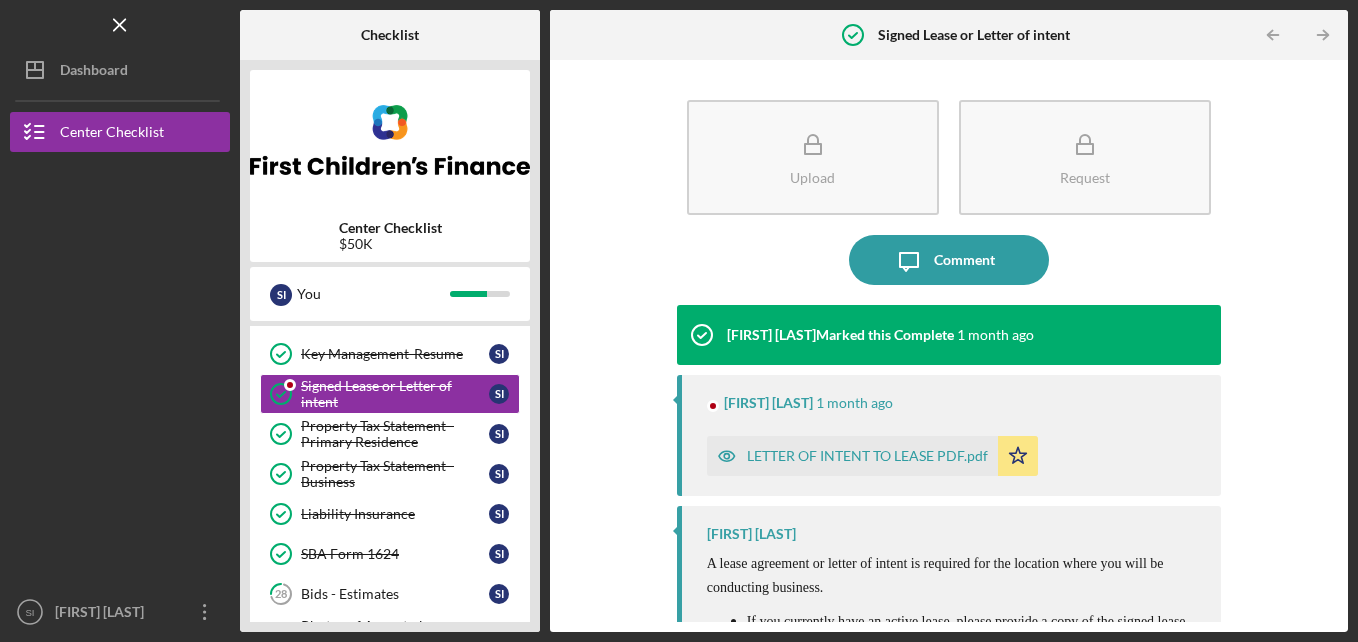 click on "Icon/Table Pagination Arrow" 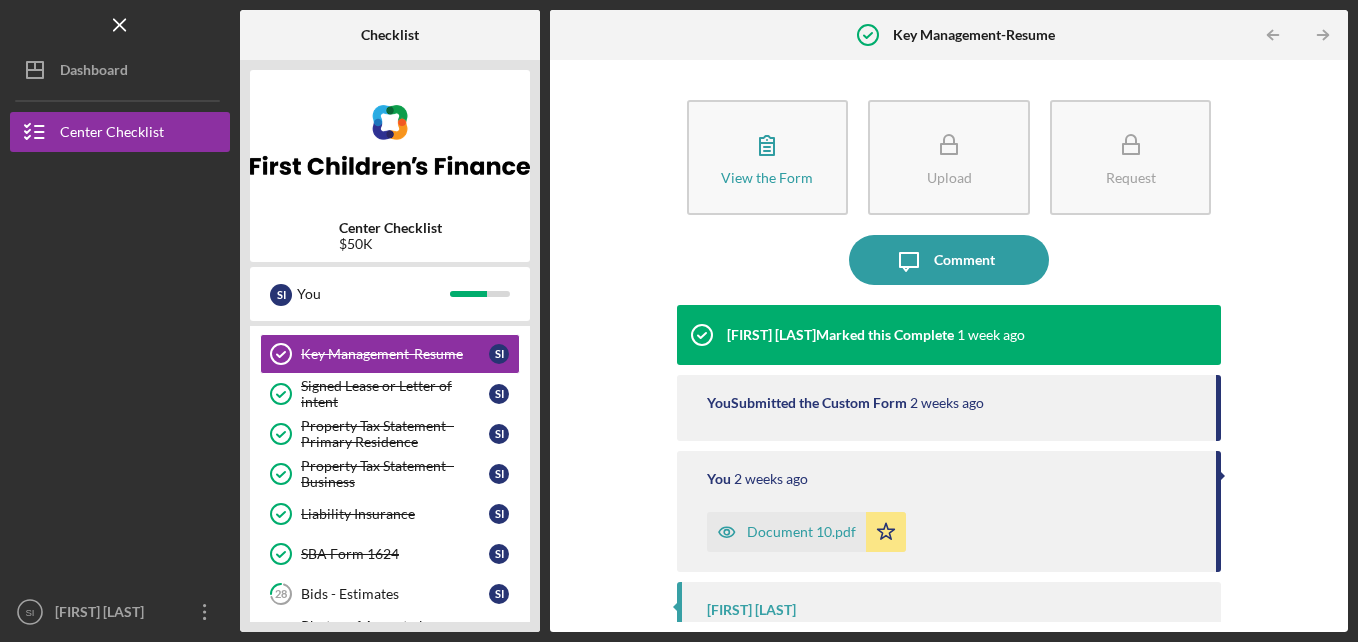 click on "Icon/Table Pagination Arrow" 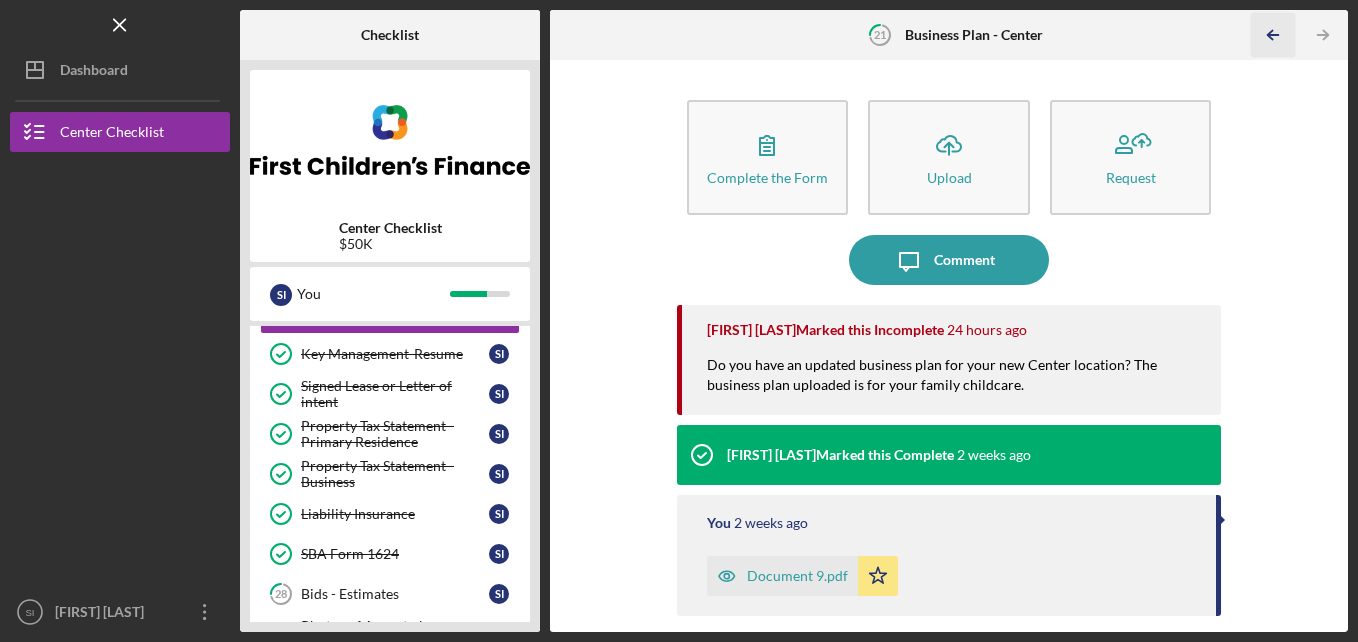 click on "Icon/Table Pagination Arrow" 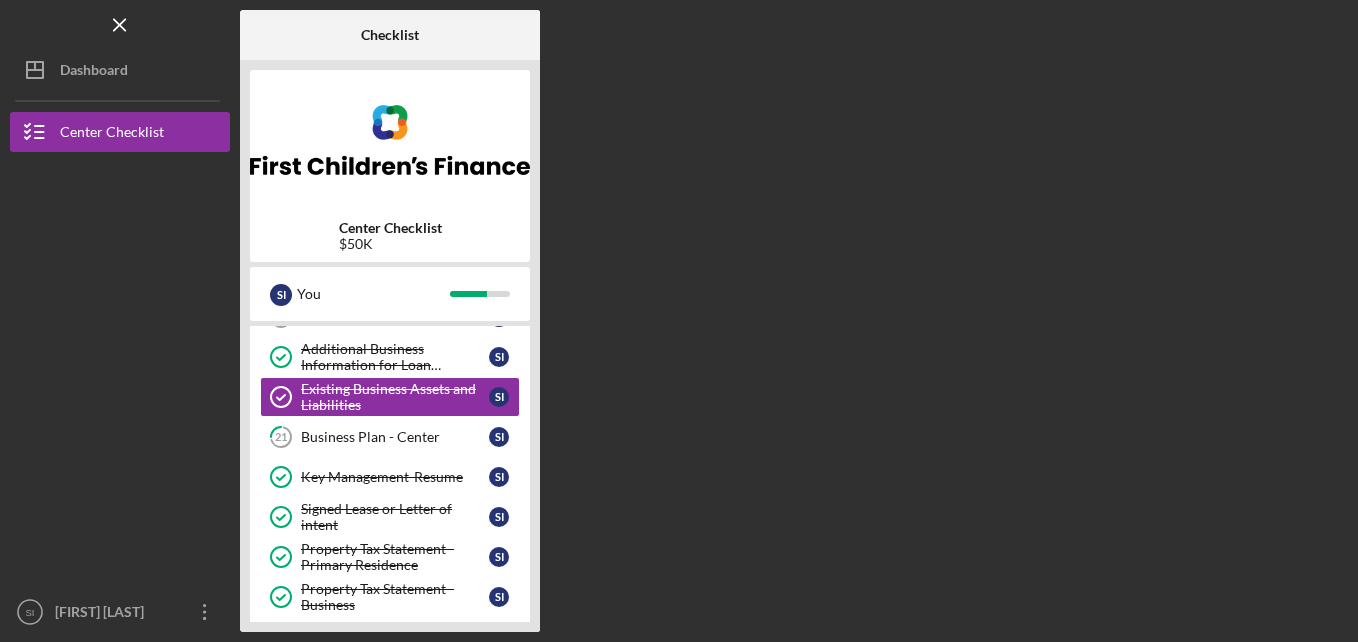 scroll, scrollTop: 318, scrollLeft: 0, axis: vertical 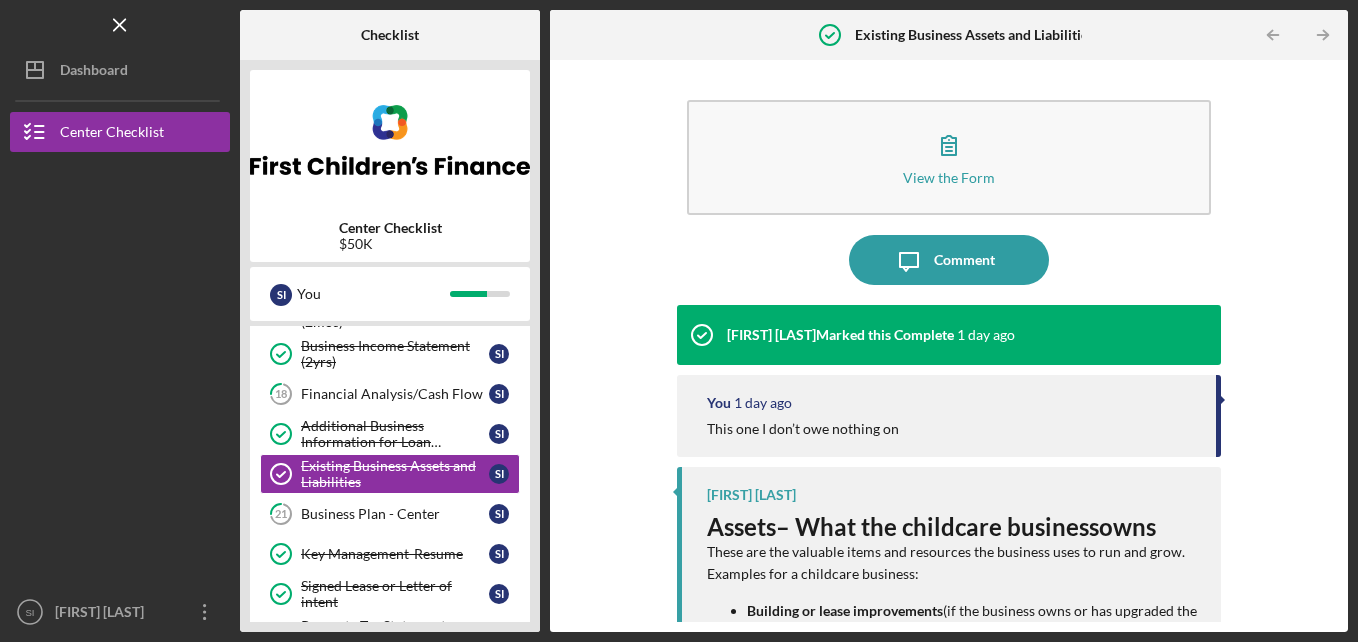 click on "Icon/Table Pagination Arrow" 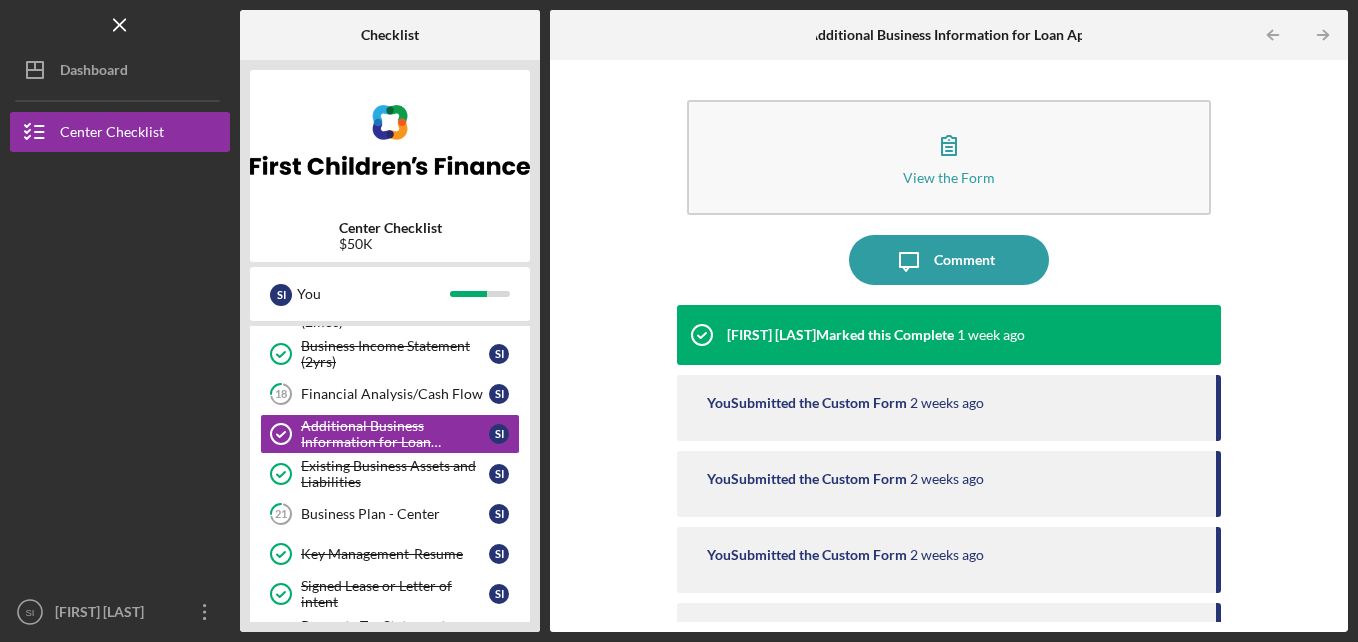 click on "Icon/Table Pagination Arrow" 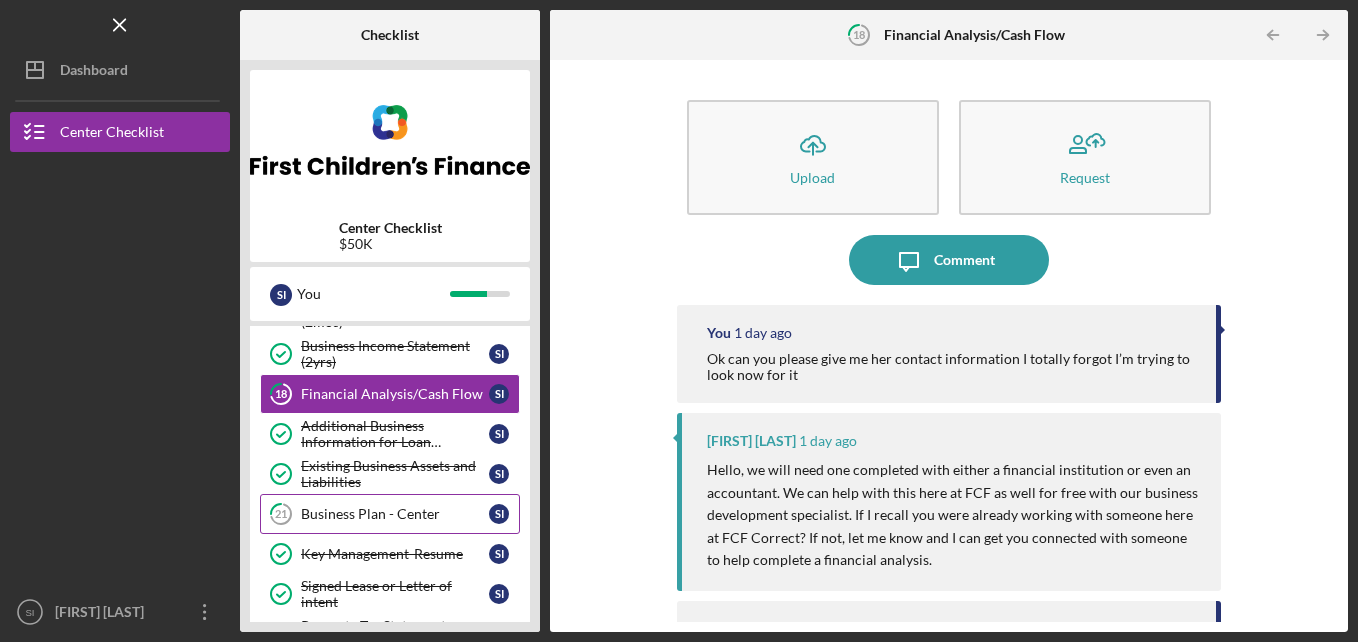 click on "Business Plan - Center" at bounding box center [395, 514] 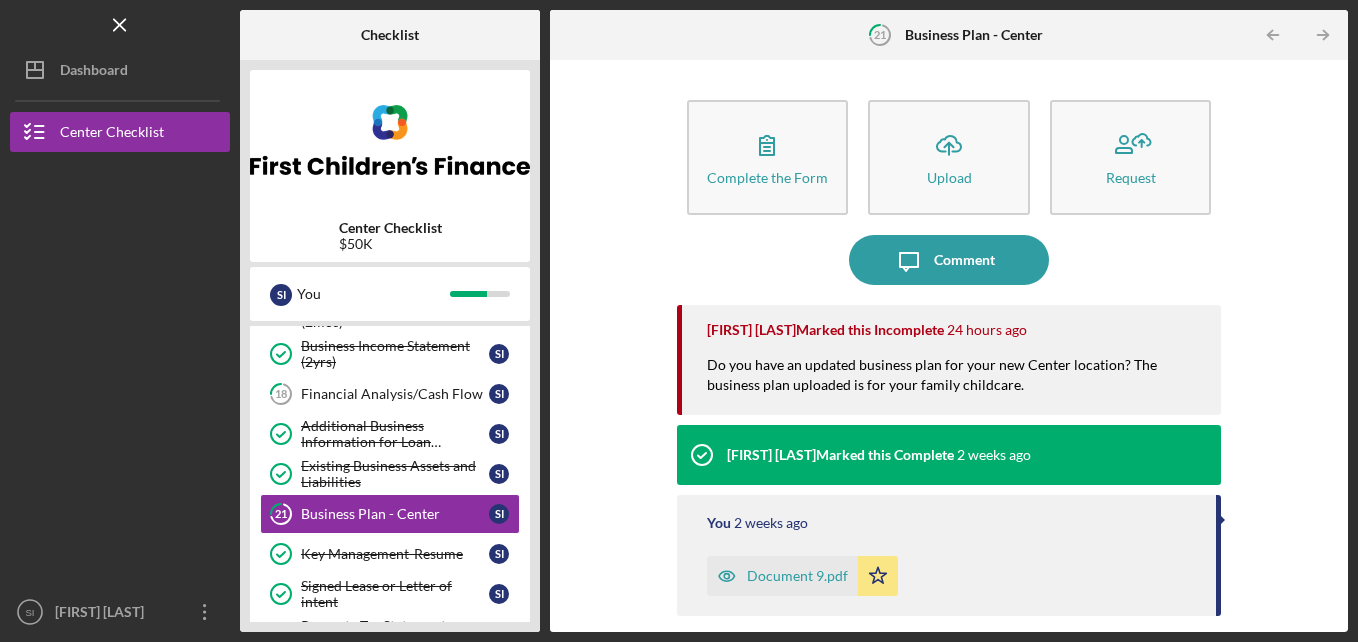 click on "Document 9.pdf" at bounding box center [797, 576] 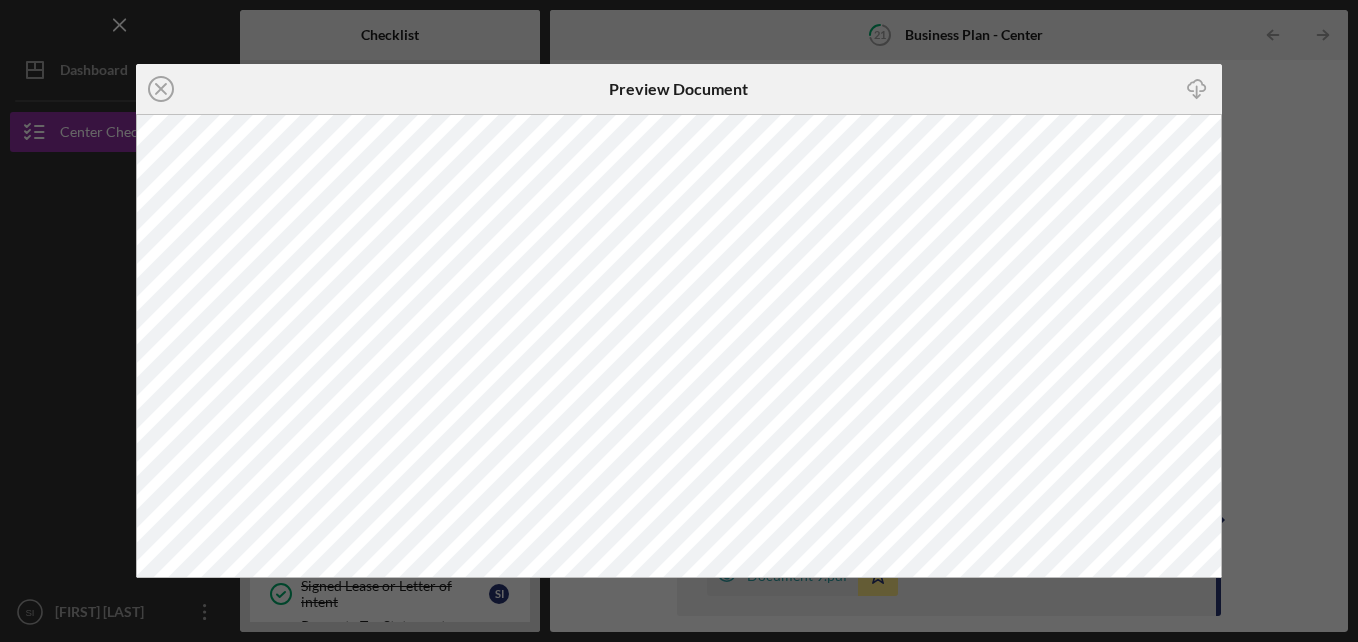 click on "Icon/Close Preview Document Icon/Download" at bounding box center [679, 321] 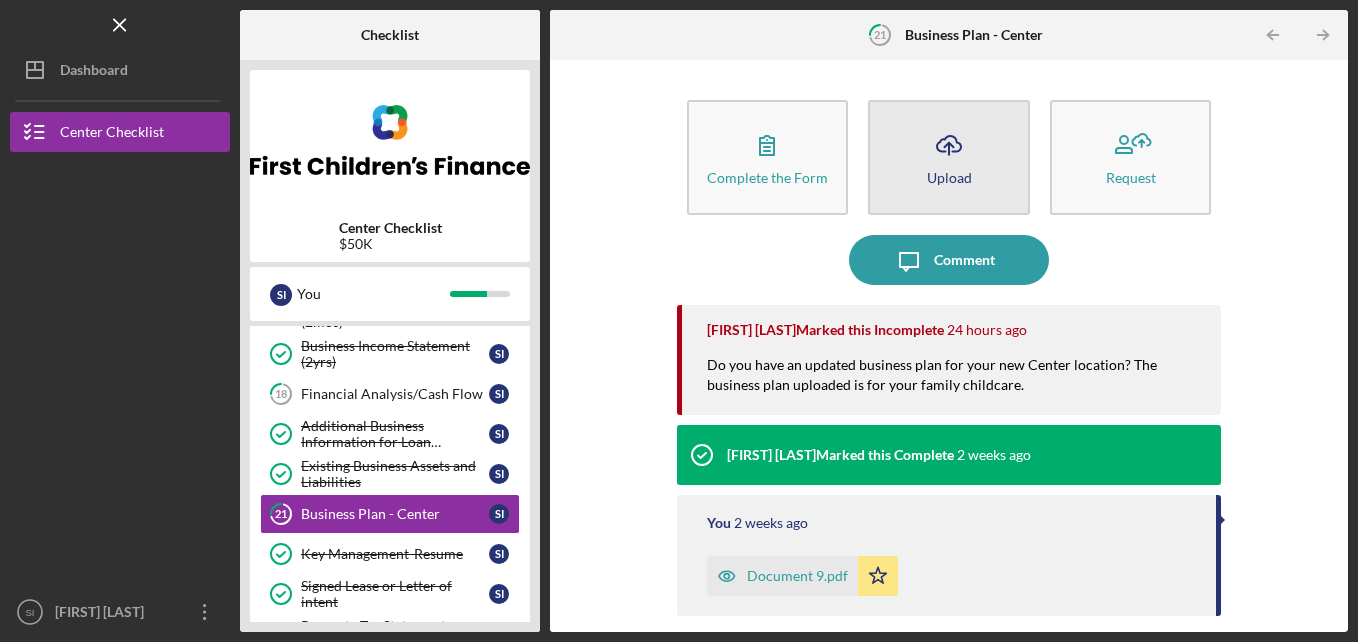 click on "Upload" at bounding box center [949, 177] 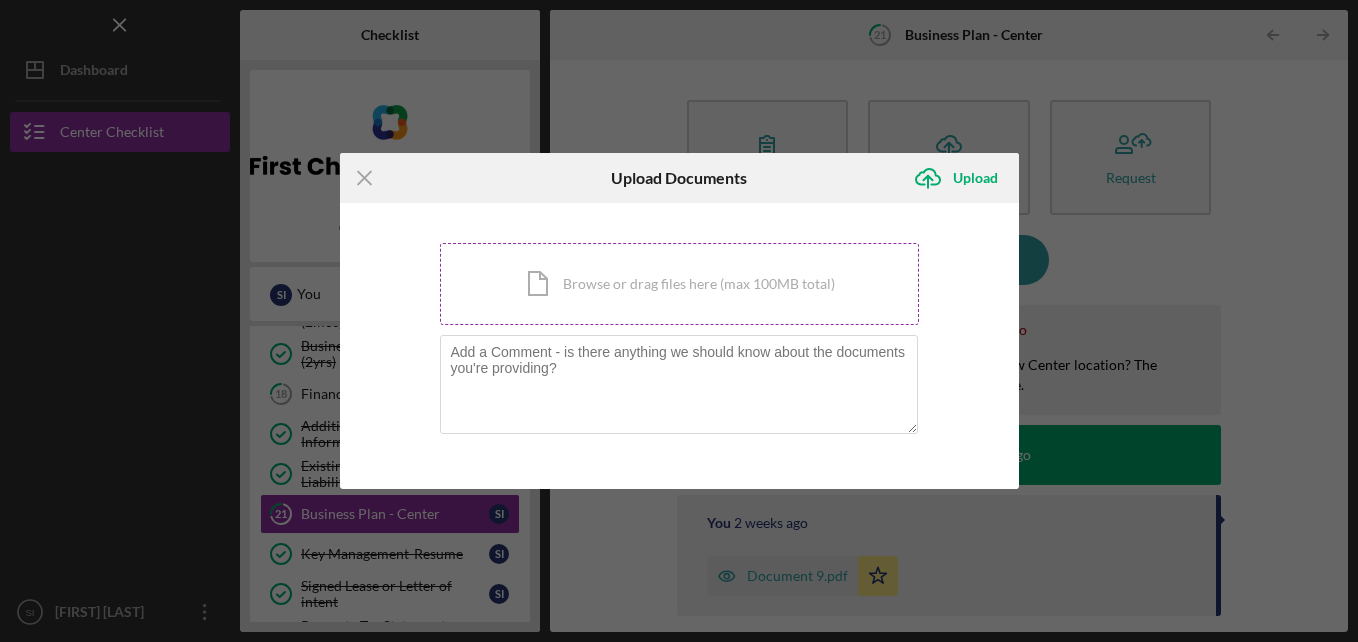 click on "Icon/Document Browse or drag files here (max 100MB total) Tap to choose files or take a photo" at bounding box center (679, 284) 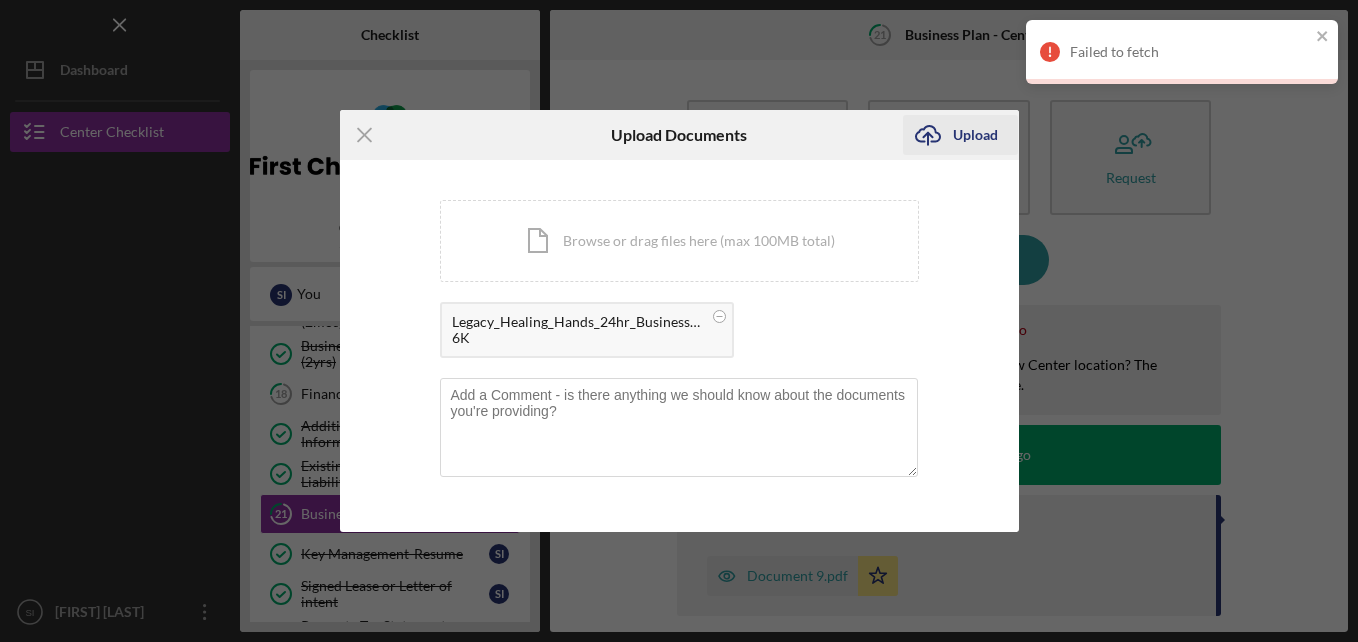 click on "Upload" at bounding box center [975, 135] 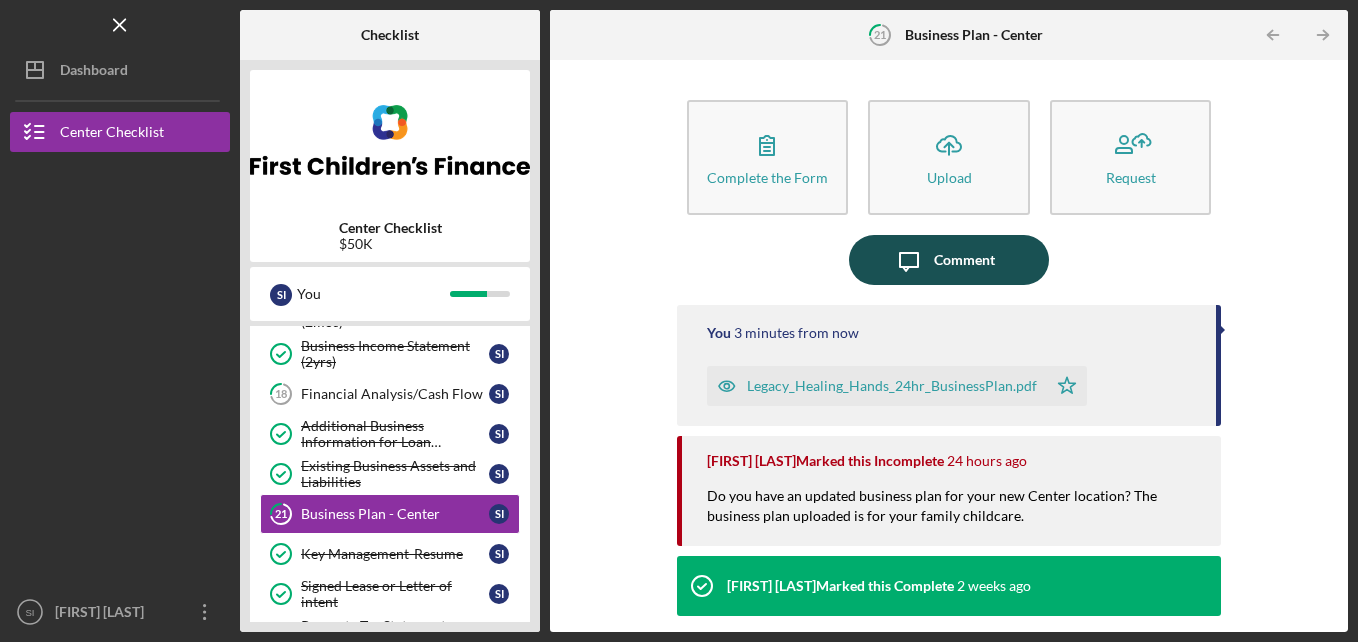 click on "Comment" at bounding box center [964, 260] 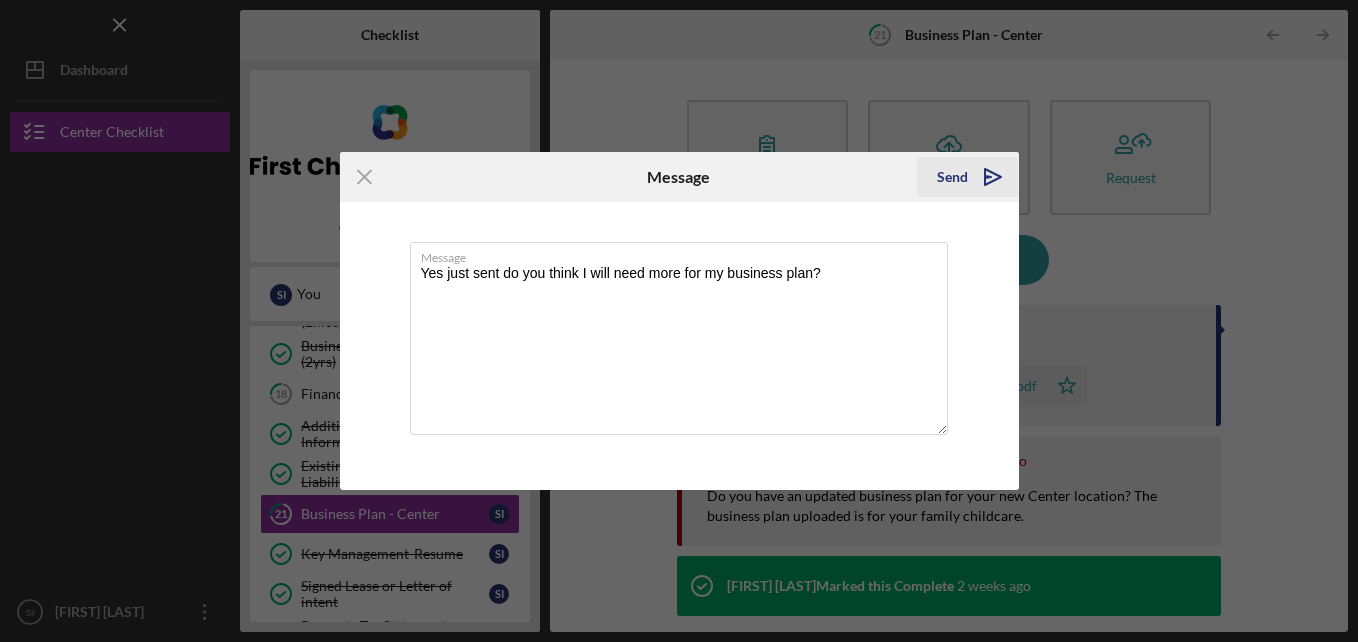 type on "Yes just sent do you think I will need more for my business plan?" 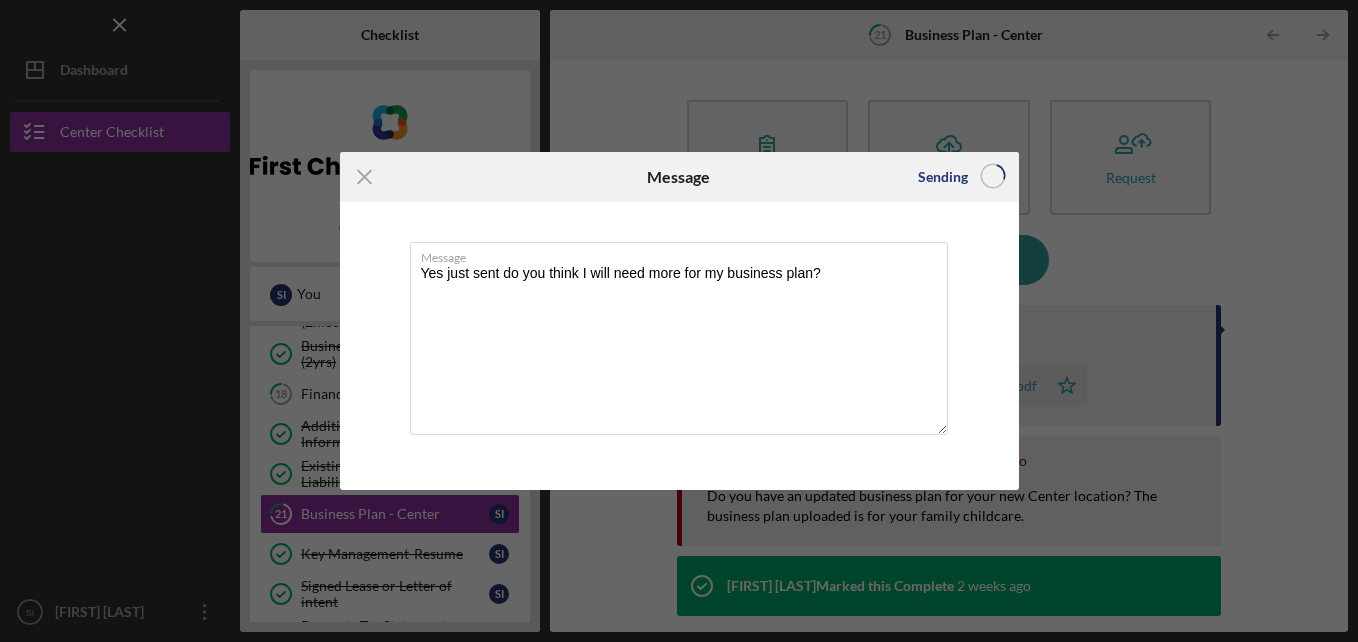 type 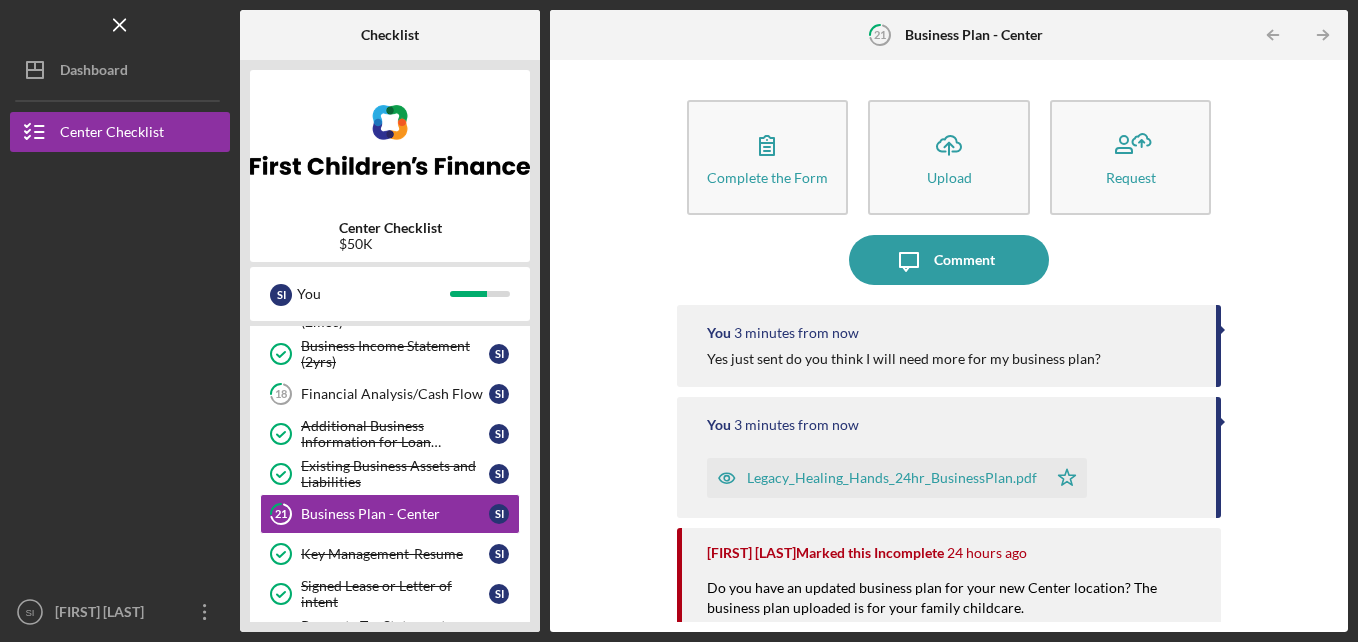 click on "Legacy_Healing_Hands_24hr_BusinessPlan.pdf" at bounding box center [892, 478] 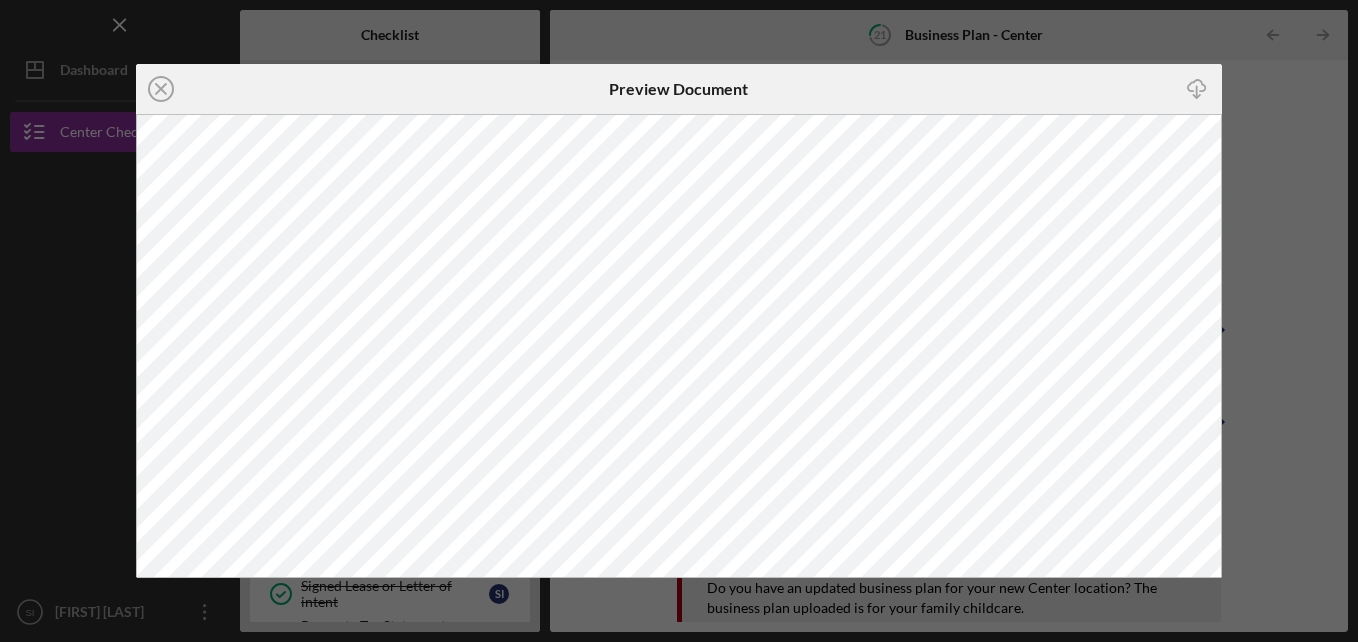 click on "Icon/Close Preview Document Icon/Download" at bounding box center (679, 321) 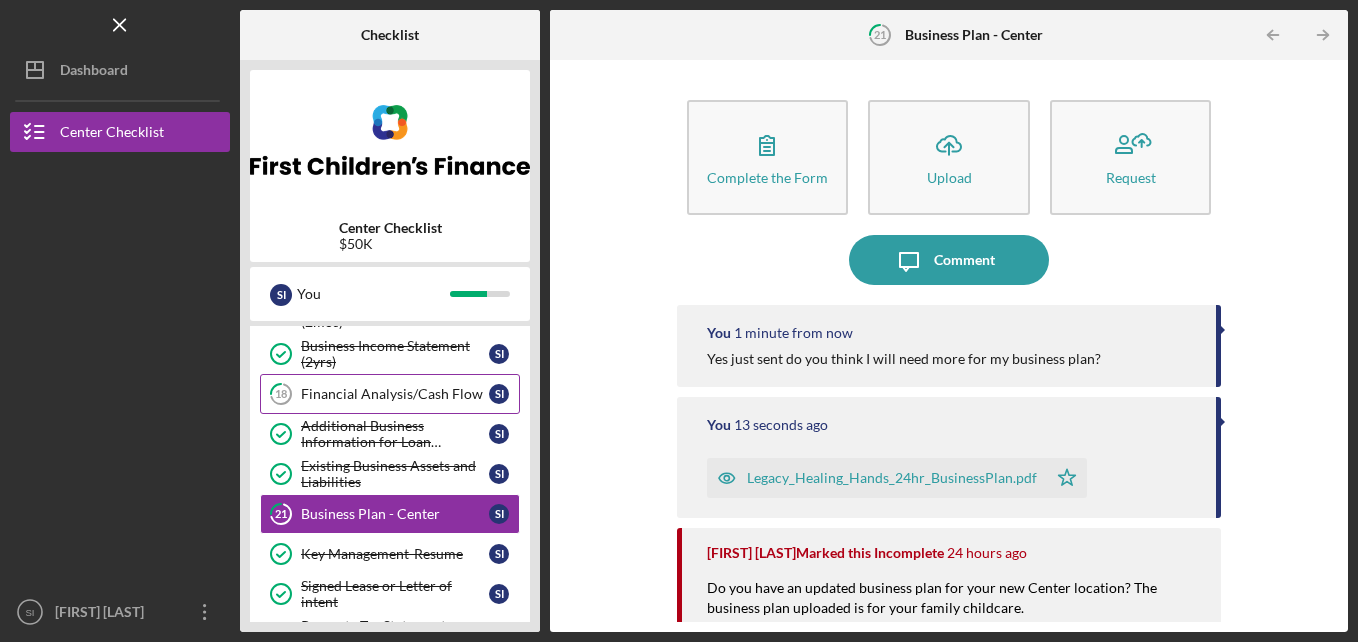 click on "Financial Analysis/Cash Flow" at bounding box center [395, 394] 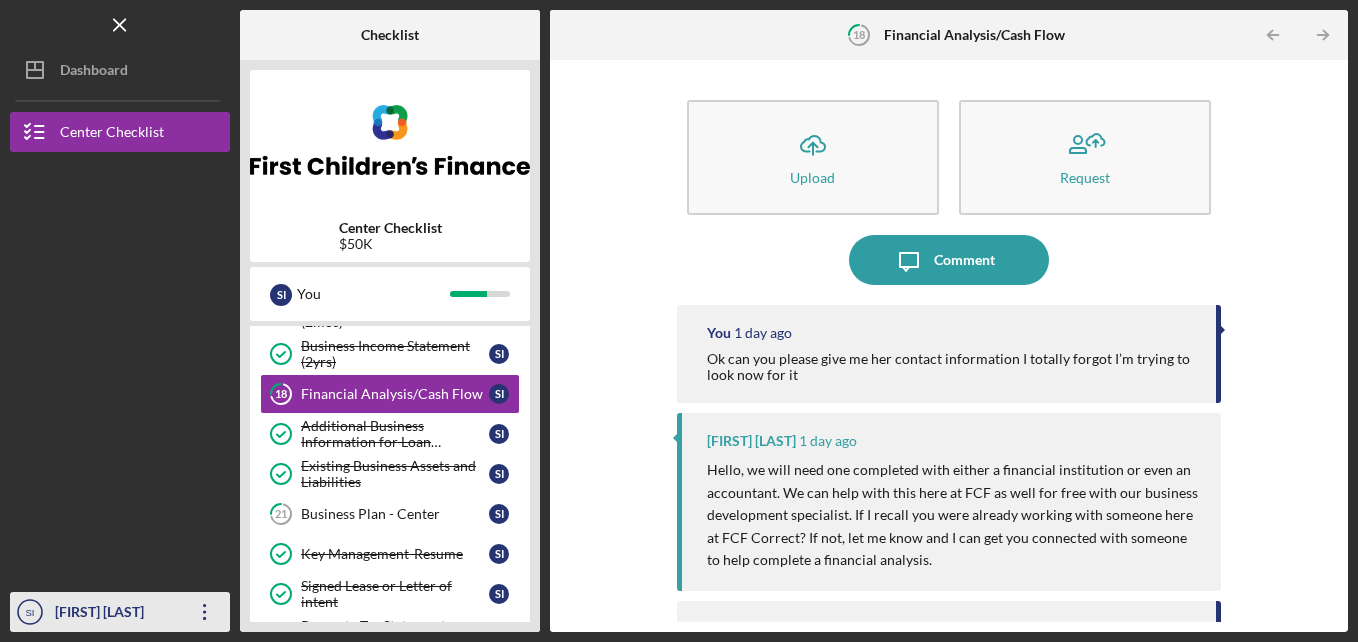 click on "18 Financial Analysis/Cash Flow S I" at bounding box center [390, 394] 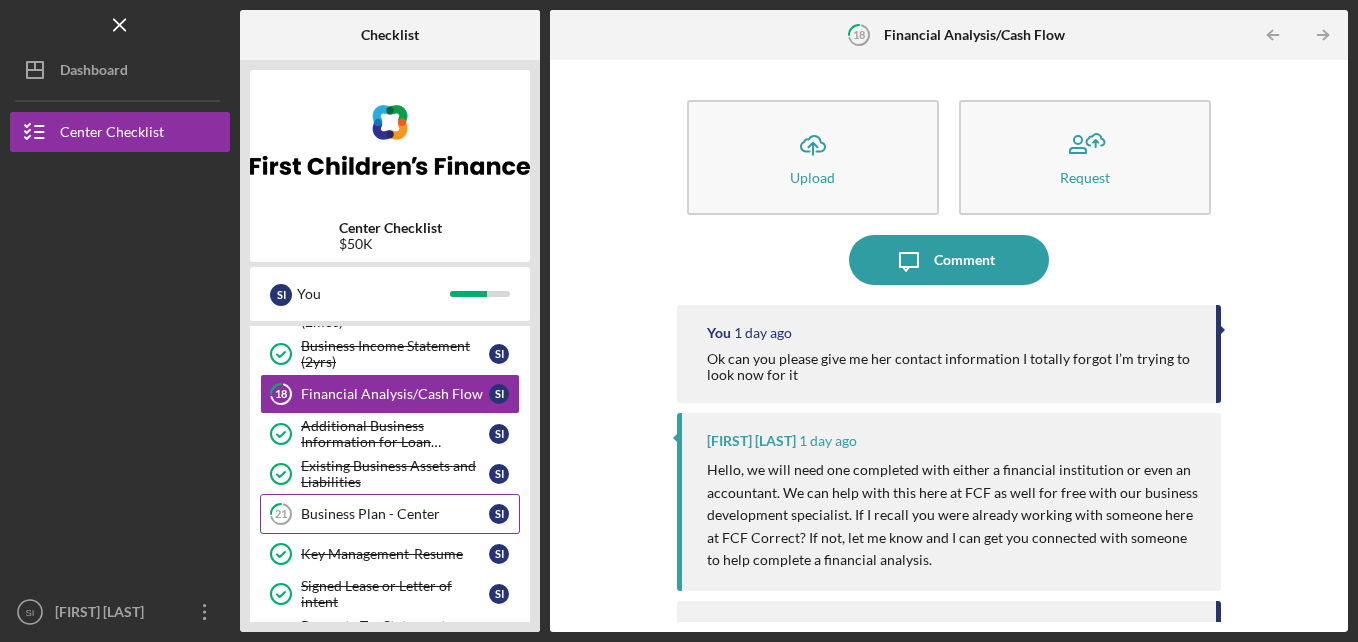 click on "18 Financial Analysis/Cash Flow S I" at bounding box center [390, 394] 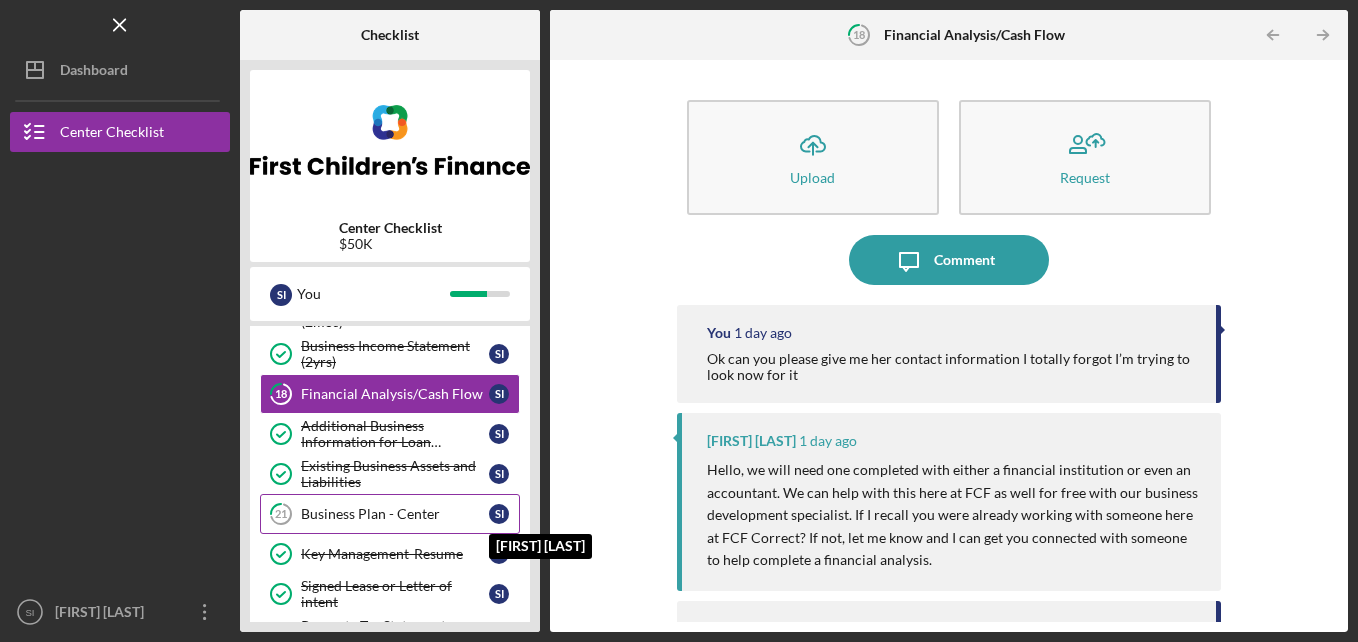 click on "18 Financial Analysis/Cash Flow S I" at bounding box center [390, 394] 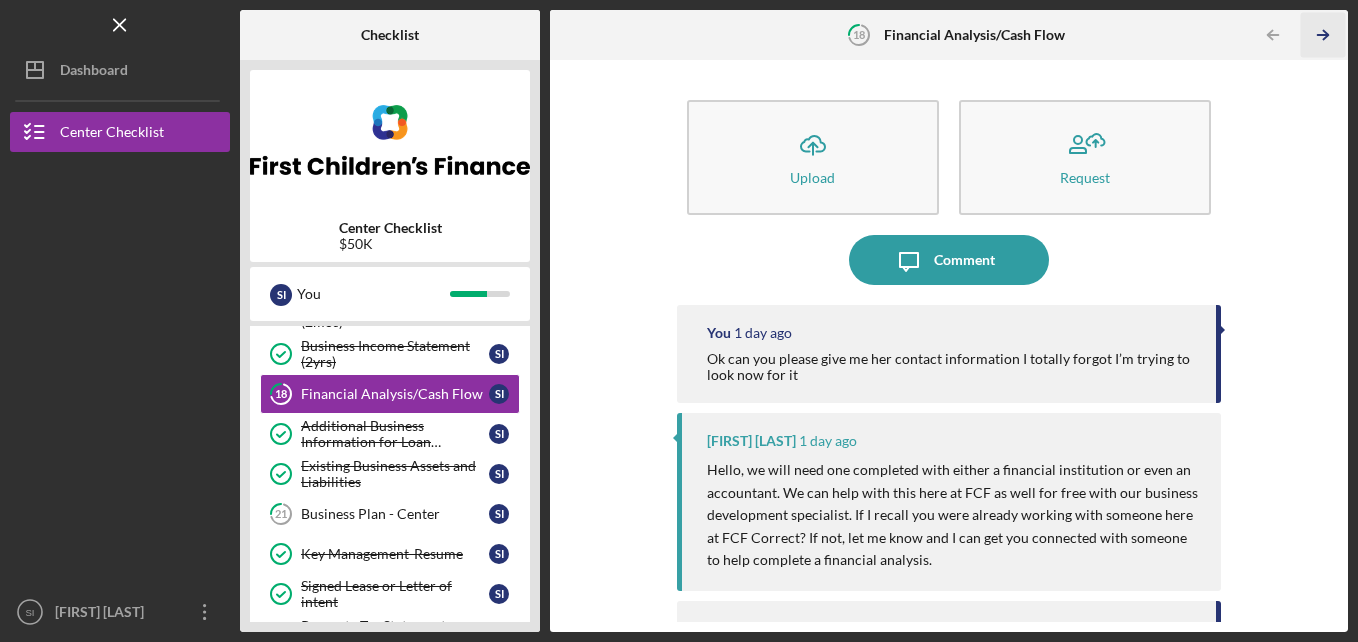 click on "Icon/Table Pagination Arrow" 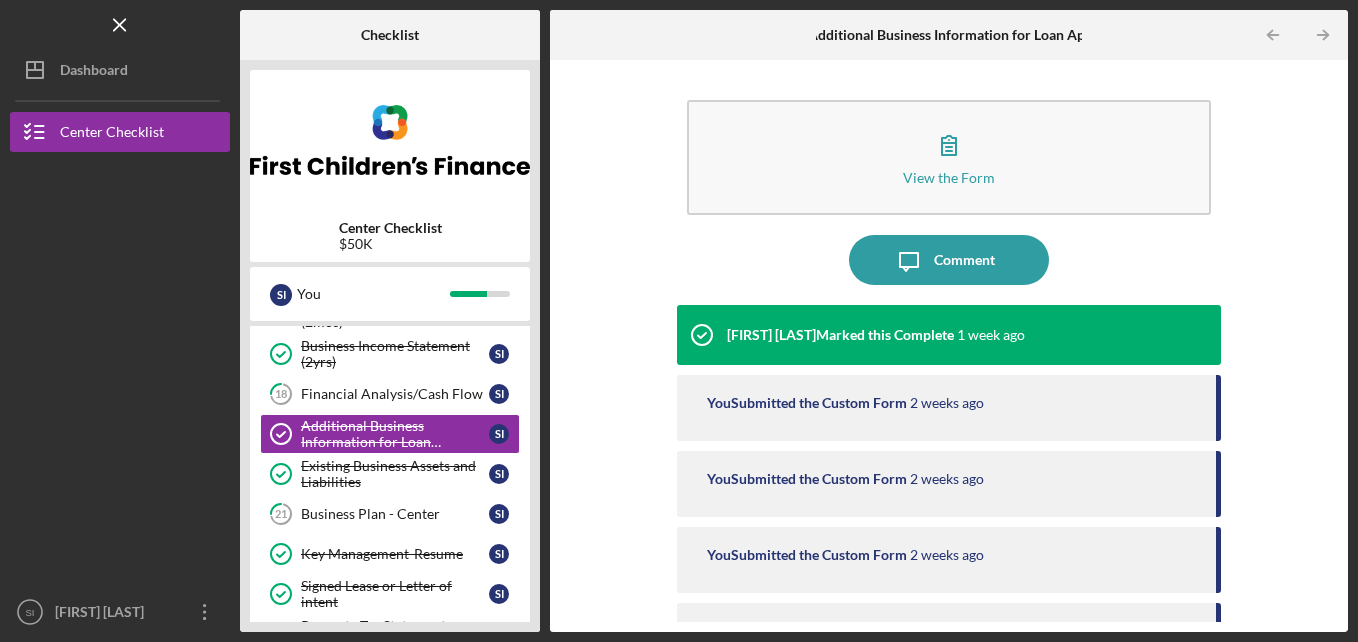 click on "Icon/Table Pagination Arrow" 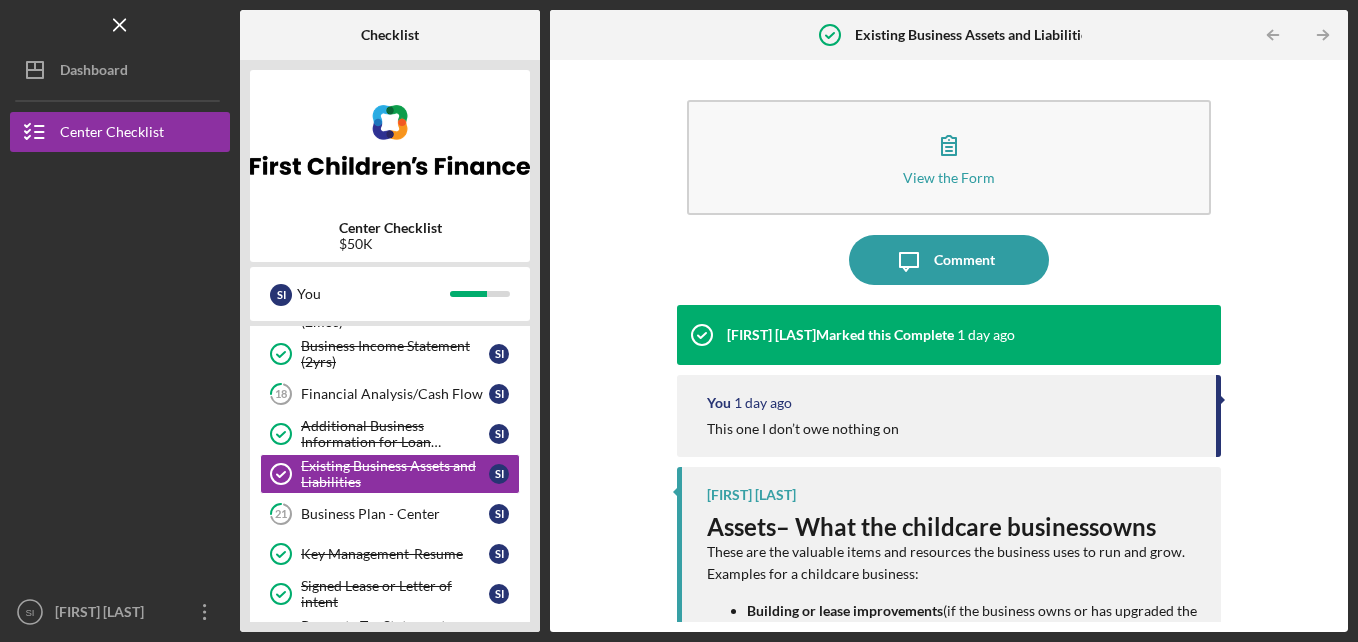 click on "Icon/Table Pagination Arrow" 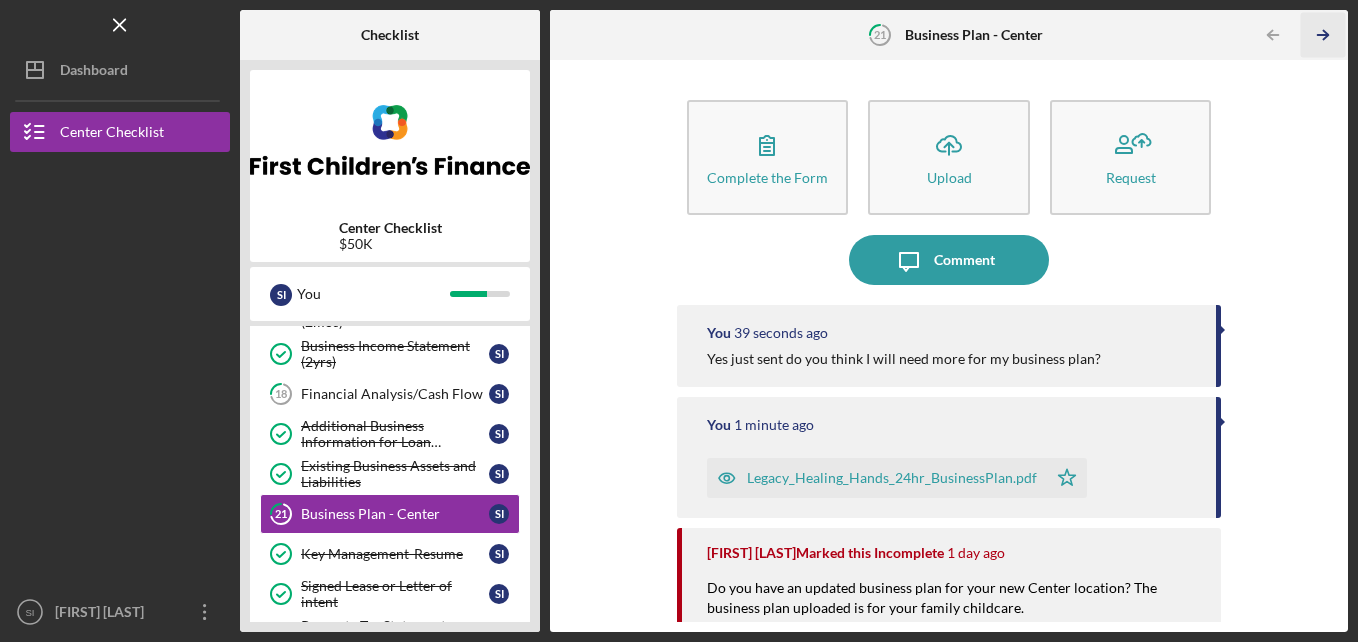 click on "Icon/Table Pagination Arrow" 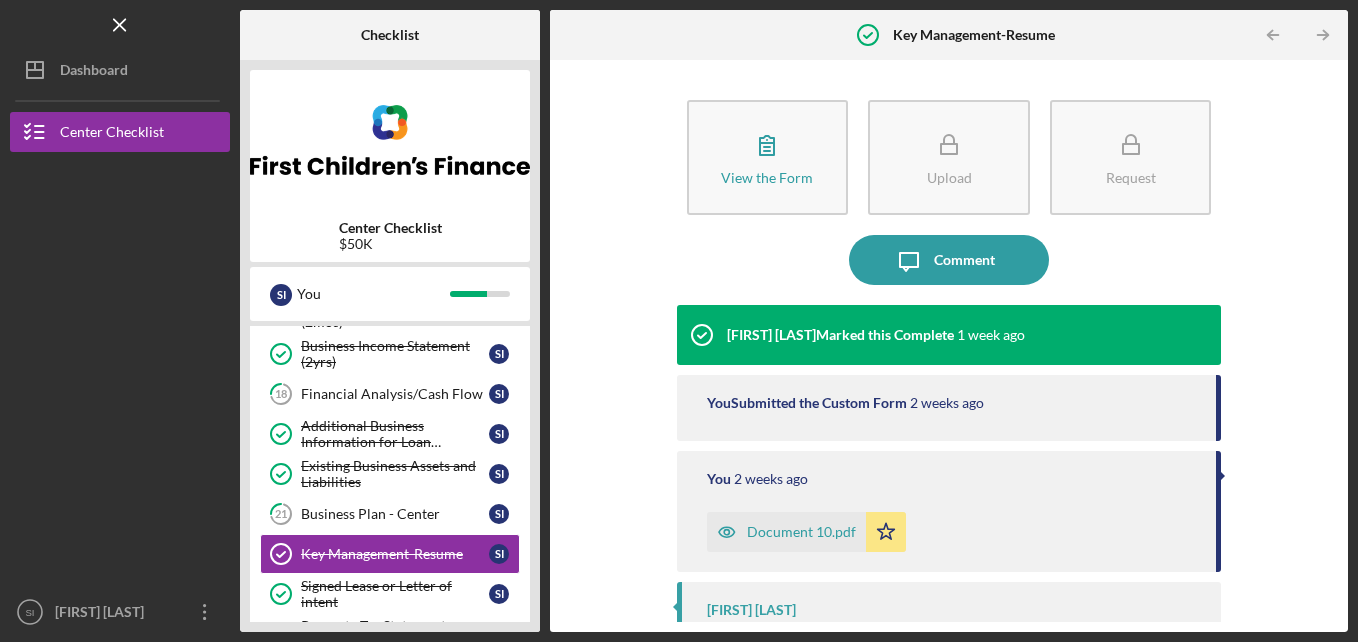click on "Icon/Table Pagination Arrow" 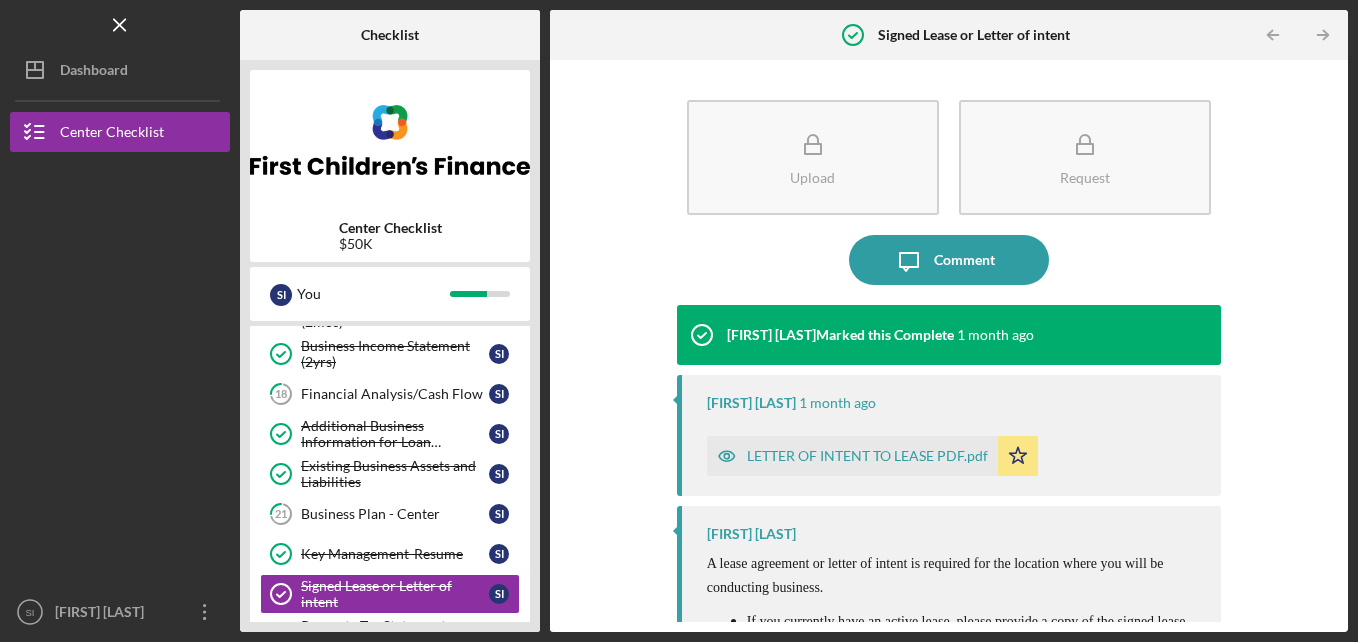 click on "Icon/Table Pagination Arrow" 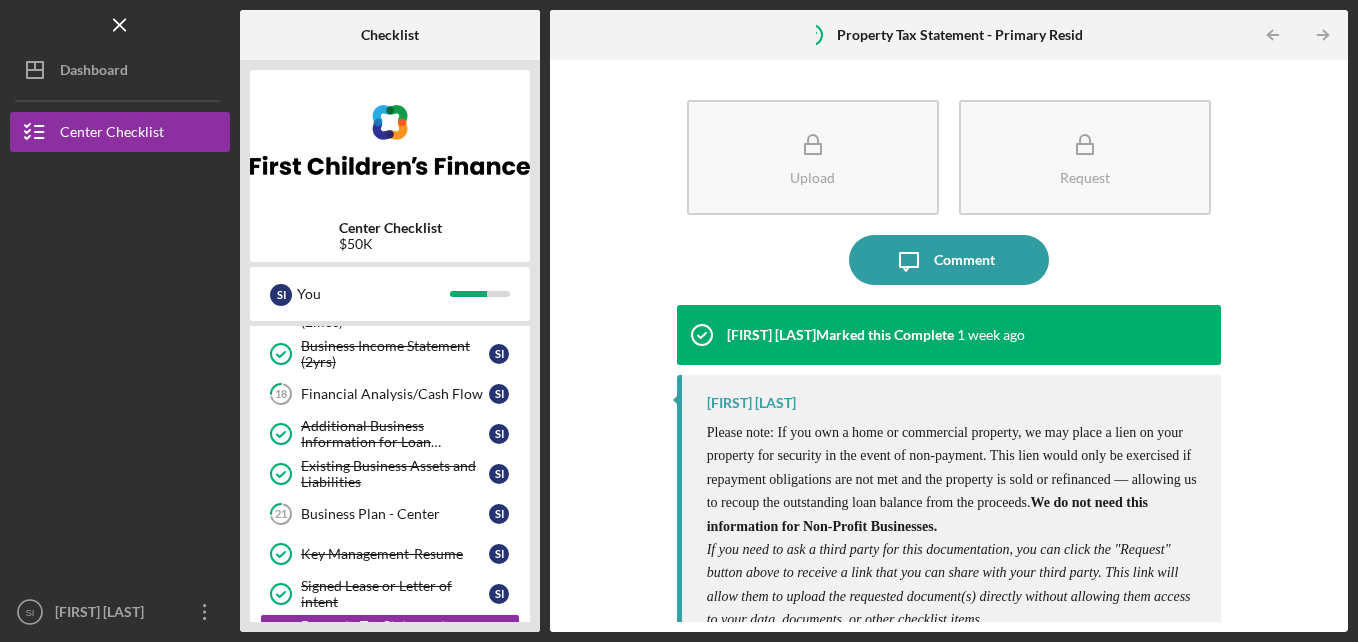 click on "Icon/Table Pagination Arrow" 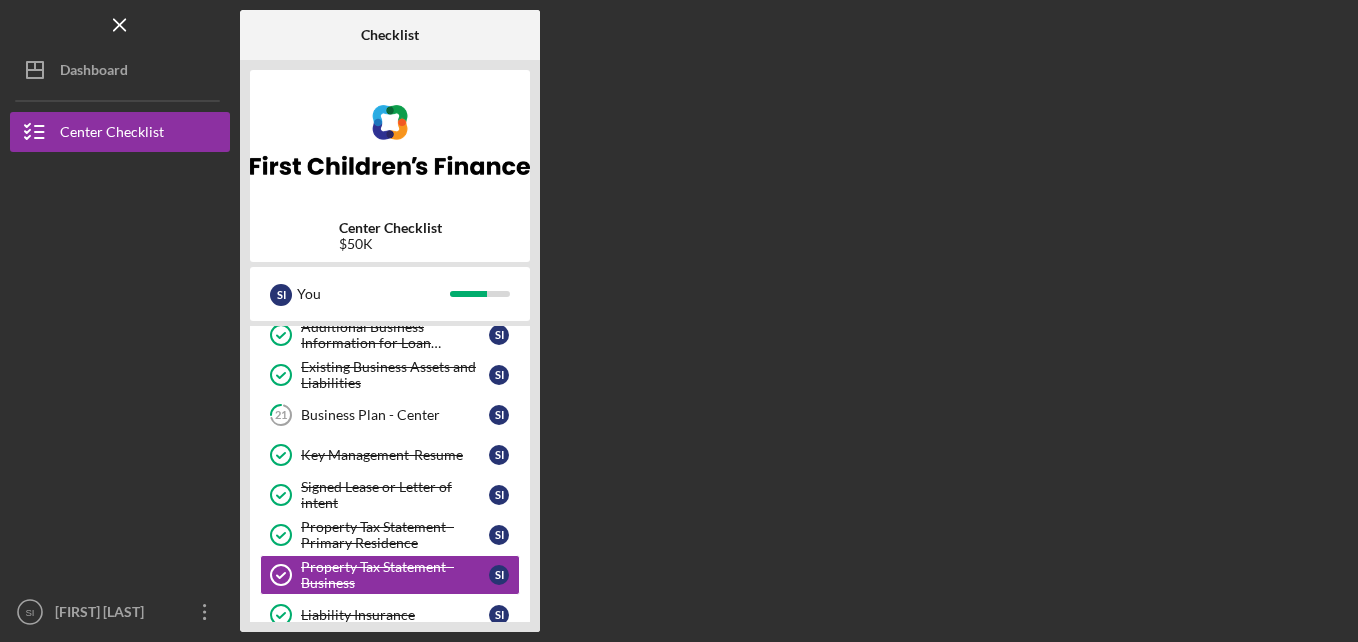 scroll, scrollTop: 518, scrollLeft: 0, axis: vertical 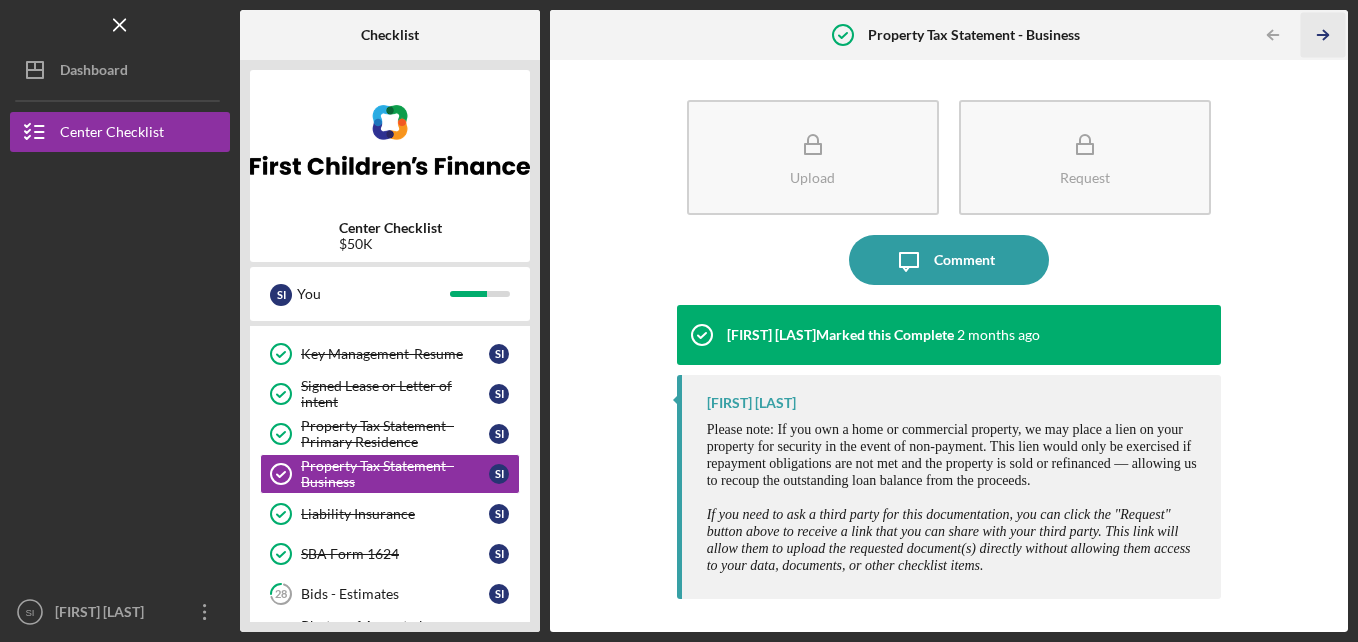 click on "Icon/Table Pagination Arrow" 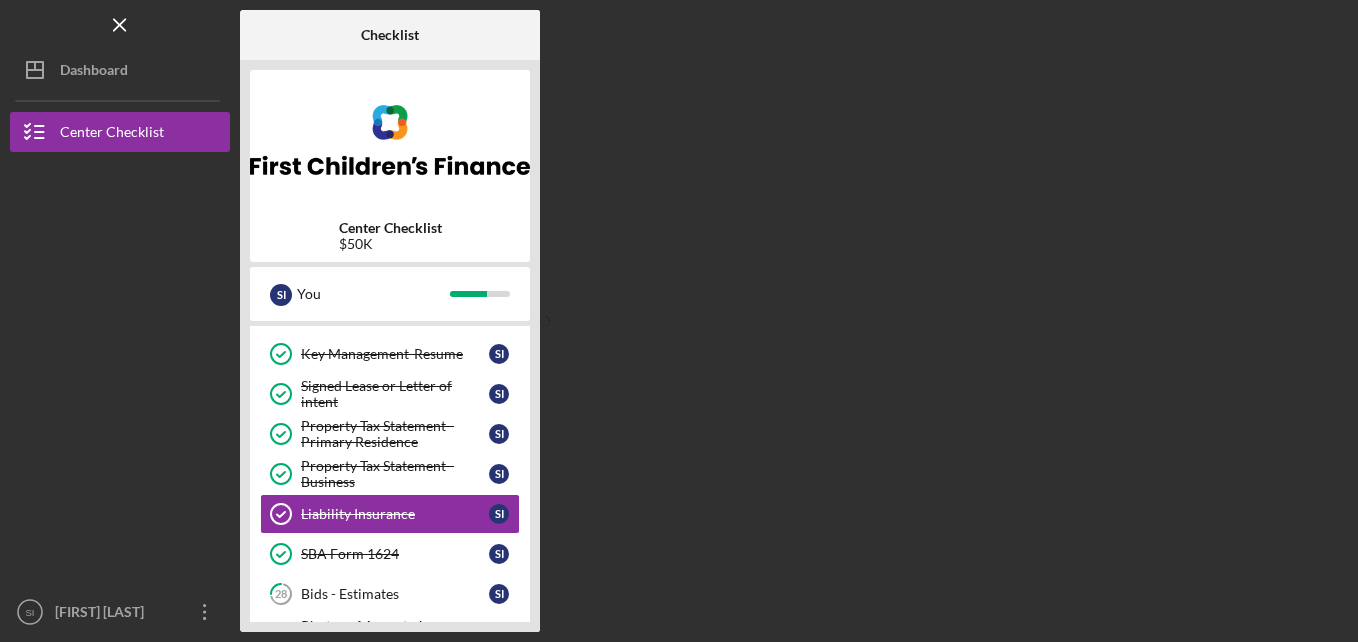 click on "Checklist Center Checklist $50K S I You Icon/Expander Pre-Qualification 11 / 11 Icon/Expander INTAKE - LOAN OPENING 14 / 23 Application Fee - Center Childcare Providers 11 Application Fee - Center Childcare Providers S I Credit Authorization Credit Authorization S I Sources and Uses 13 Sources and Uses S I Business Tax Returns (2yrs) Business Tax Returns (2yrs) S I Personal Bank Statements (2mos) Personal Bank Statements (2mos) S I Business Bank Statements (2mos) Business Bank Statements (2mos) S I Business Income Statement (2yrs) Business Income Statement (2yrs) S I 18 Financial Analysis/Cash Flow S I Additional Business Information for Loan Application Additional Business Information for Loan Application S I Existing Business Assets and Liabilities Existing Business Assets and Liabilities S I 21 Business Plan - Center S I Key Management-Resume Key Management-Resume S I Signed Lease or Letter of intent Signed Lease or Letter of intent S I Property Tax Statement - Primary Residence S I S I S I S I 28 S I" at bounding box center (794, 321) 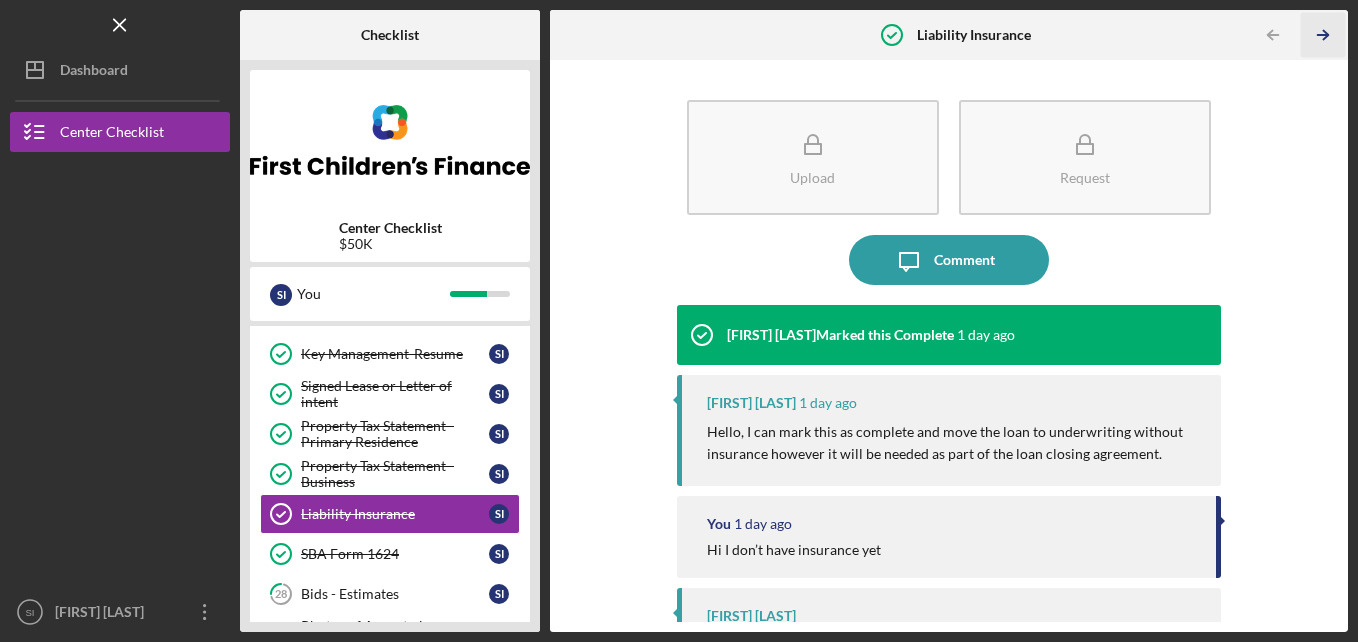click on "Icon/Table Pagination Arrow" 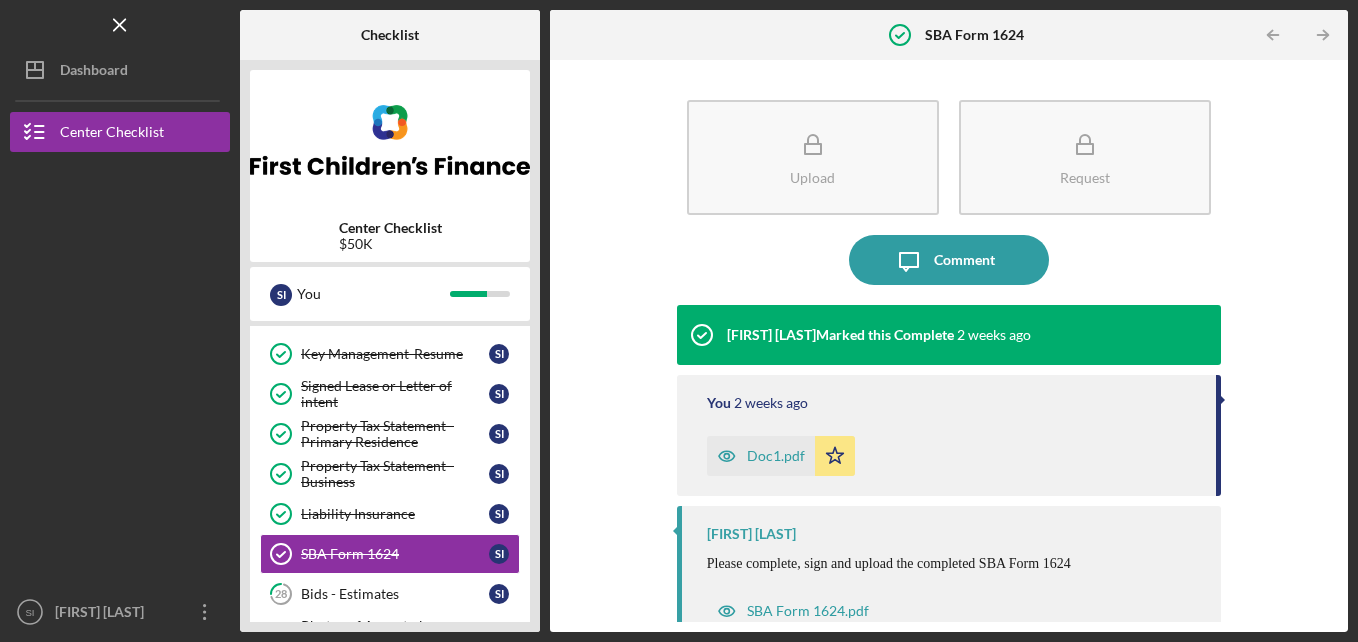 click on "Icon/Table Pagination Arrow" 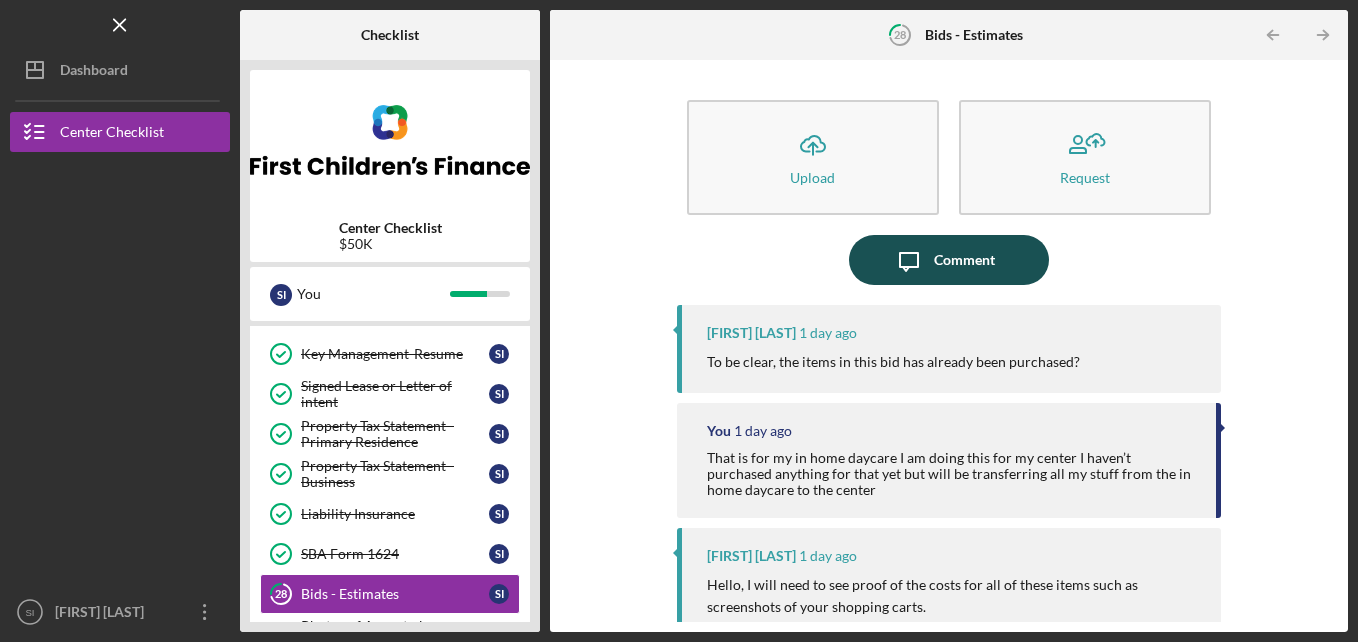 click on "Comment" at bounding box center (964, 260) 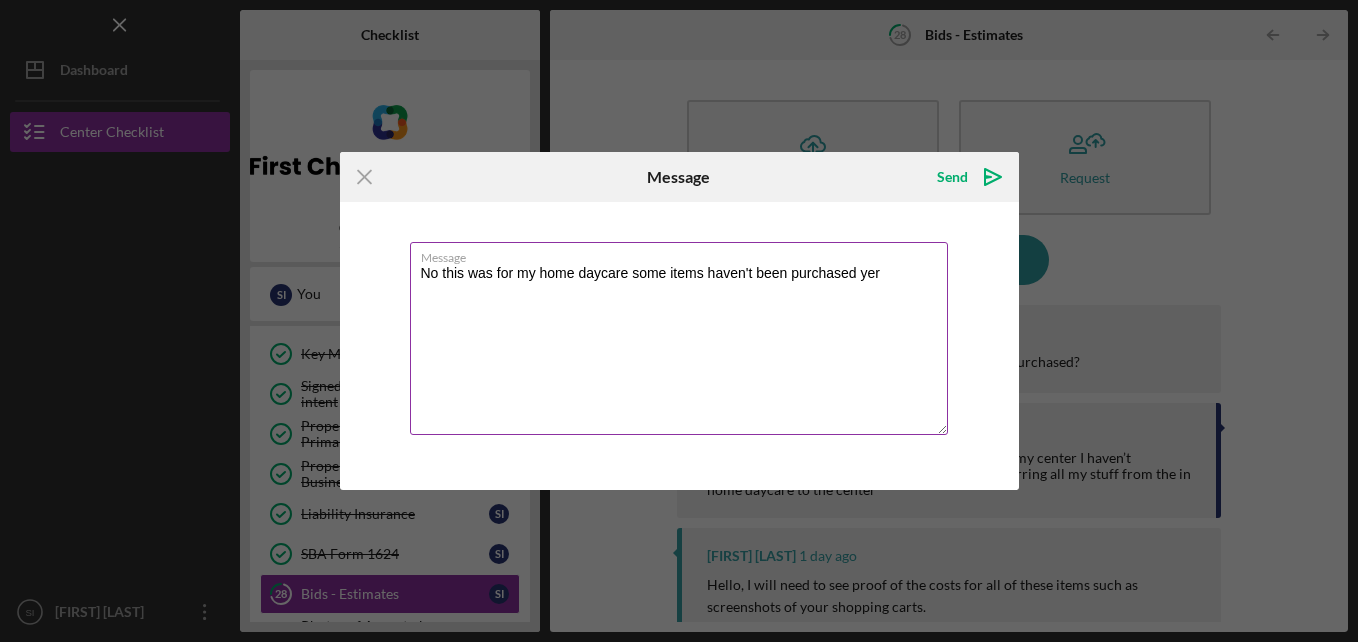 click on "No this was for my home daycare some items haven't been purchased yer" at bounding box center (679, 338) 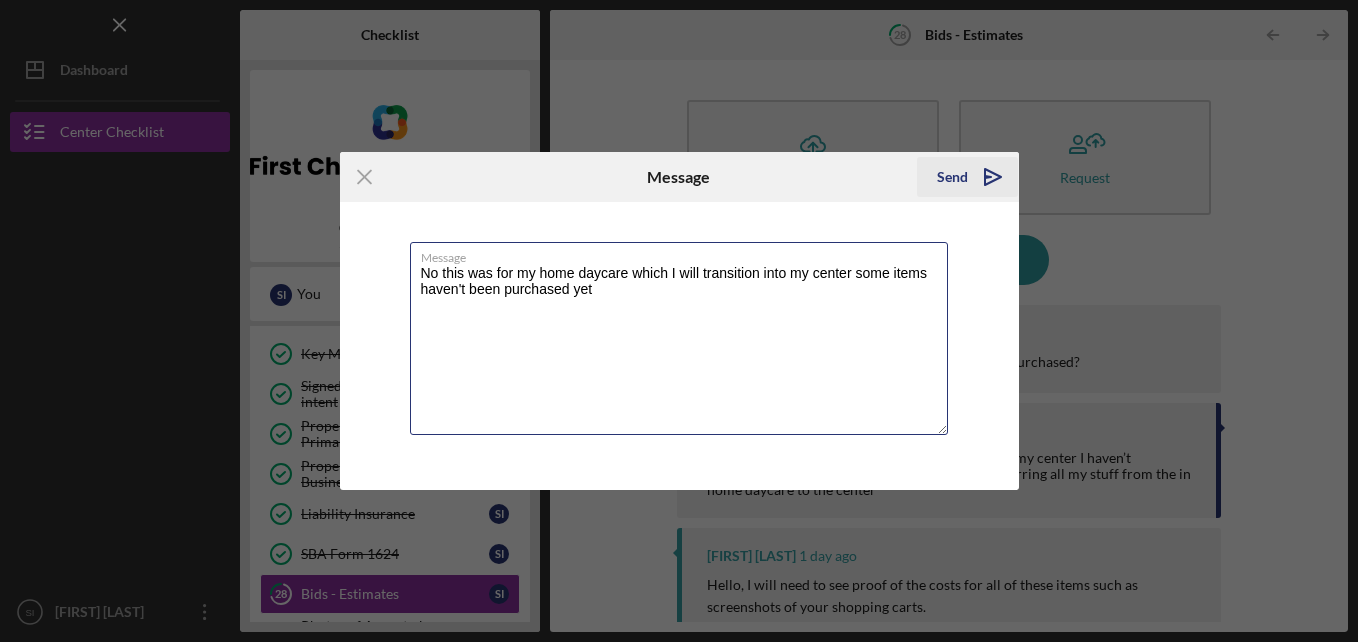 type on "No this was for my home daycare which I will transition into my center some items haven't been purchased yet" 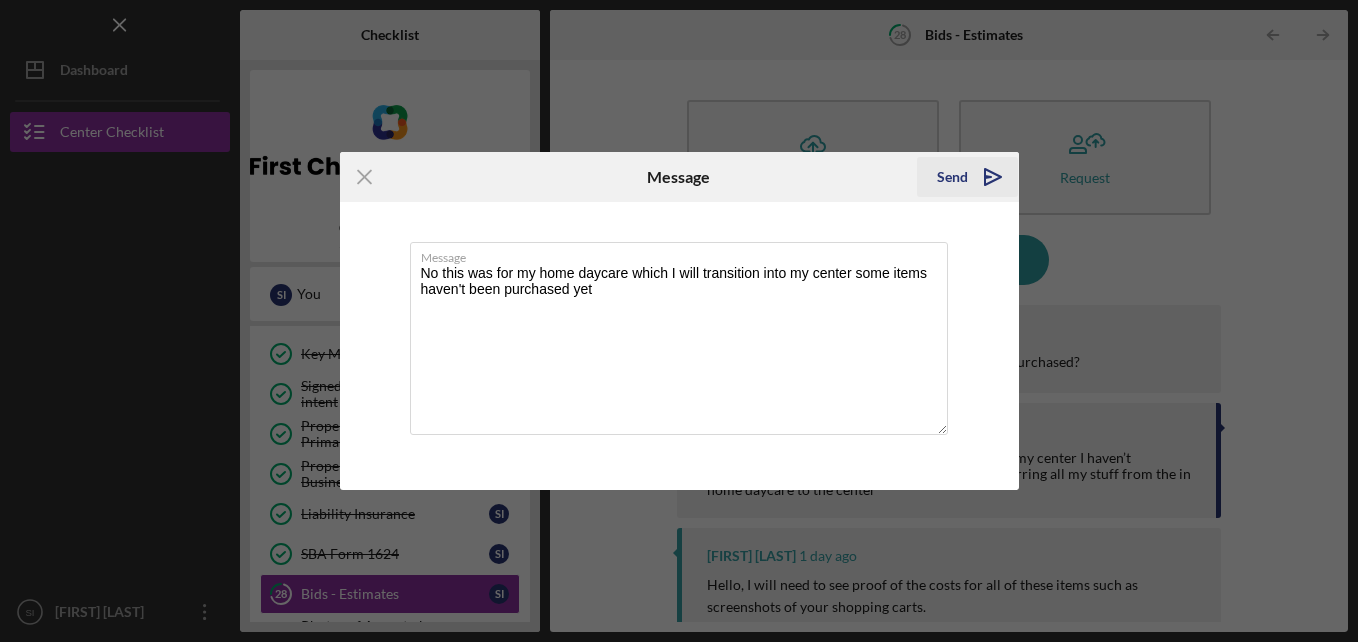 click on "Icon/icon-invite-send" 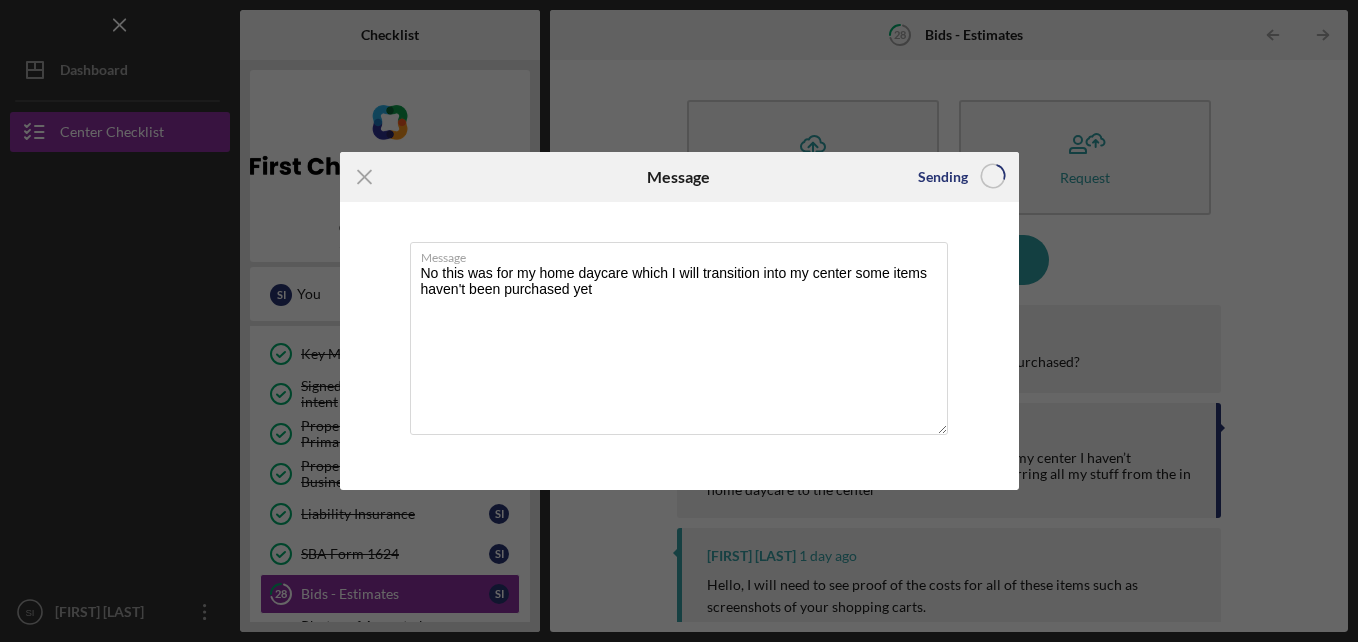 type 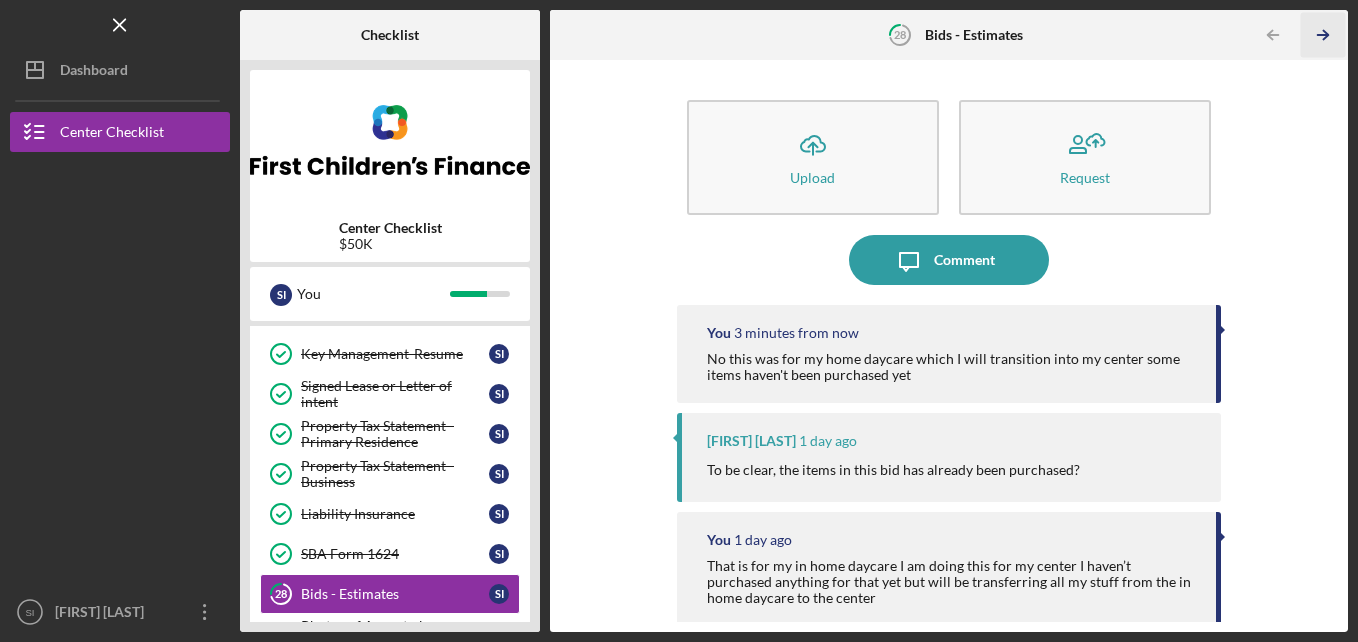 click on "Icon/Table Pagination Arrow" 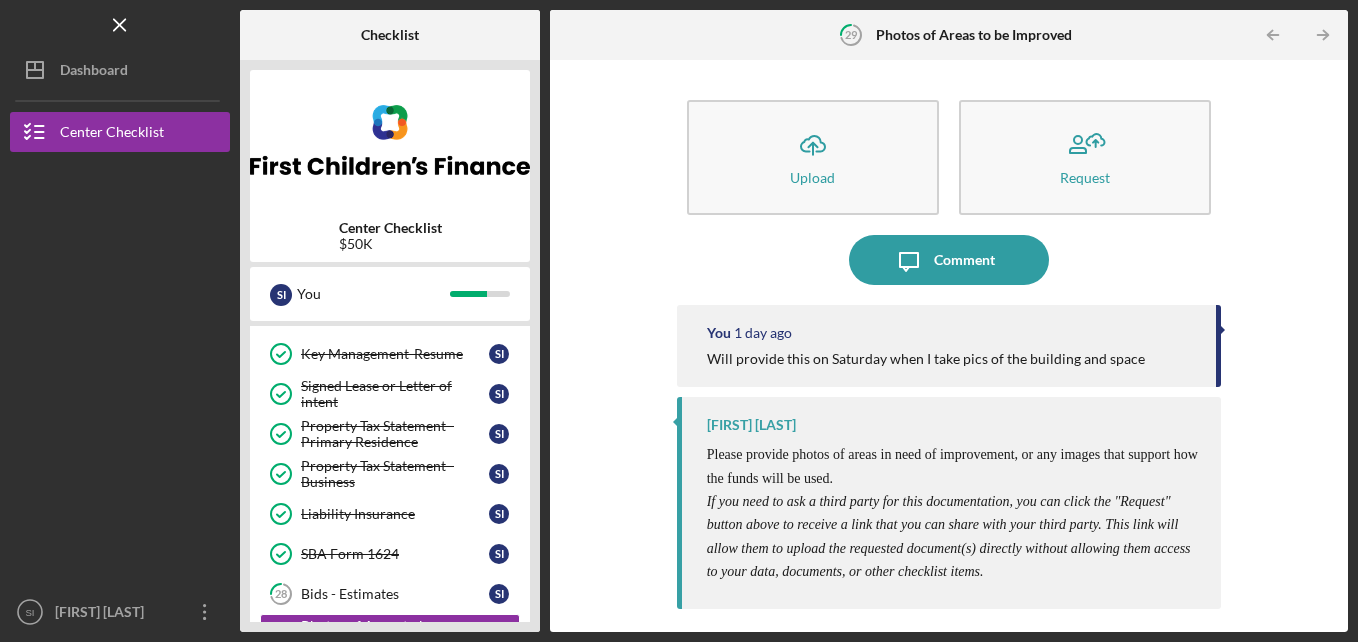 click on "Icon/Table Pagination Arrow" 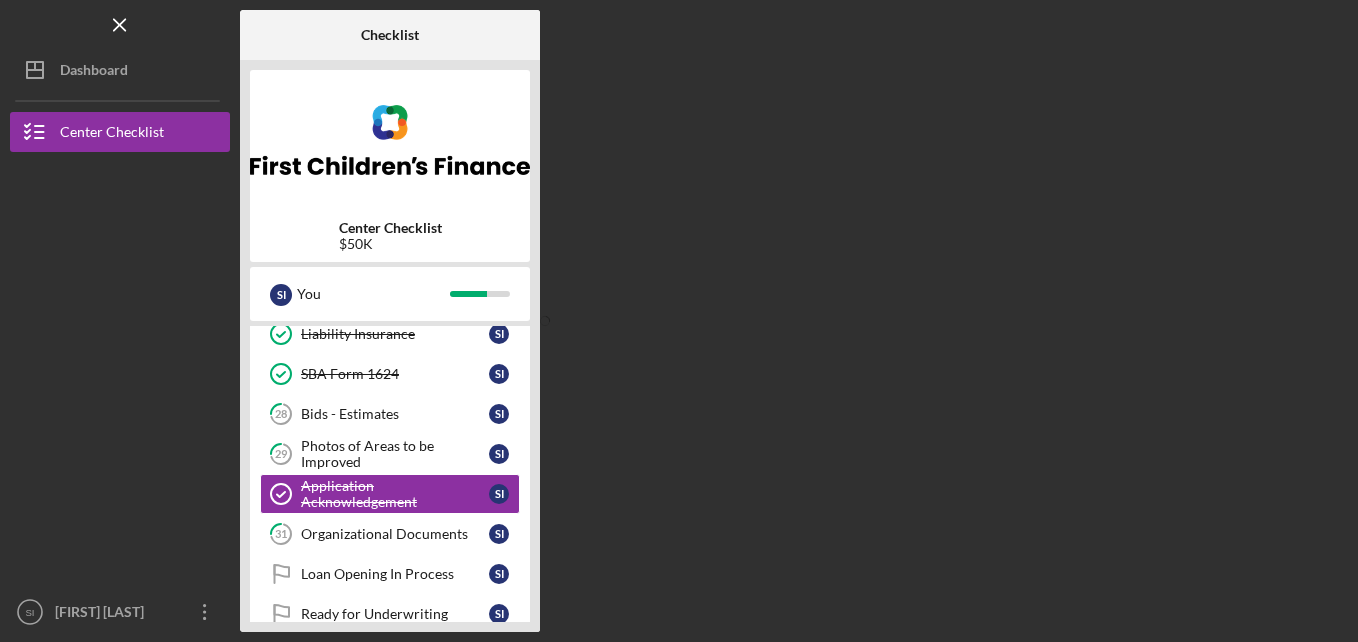 scroll, scrollTop: 718, scrollLeft: 0, axis: vertical 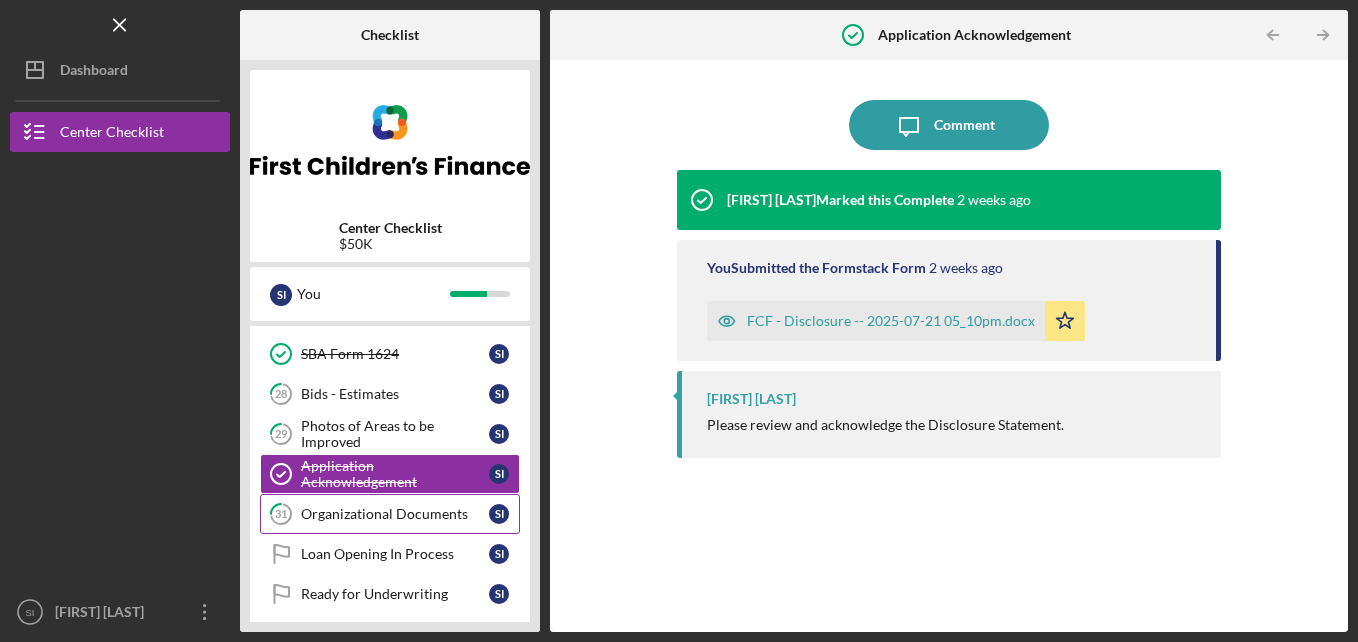 click on "Organizational Documents" at bounding box center [395, 514] 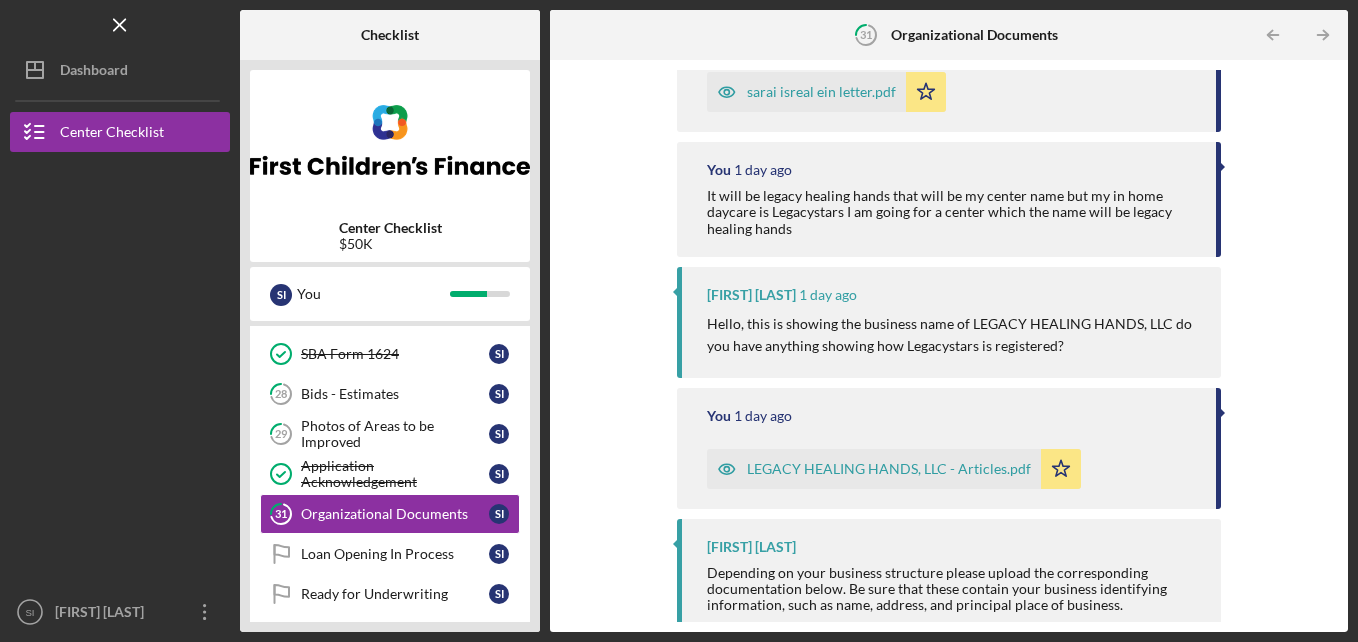 scroll, scrollTop: 392, scrollLeft: 0, axis: vertical 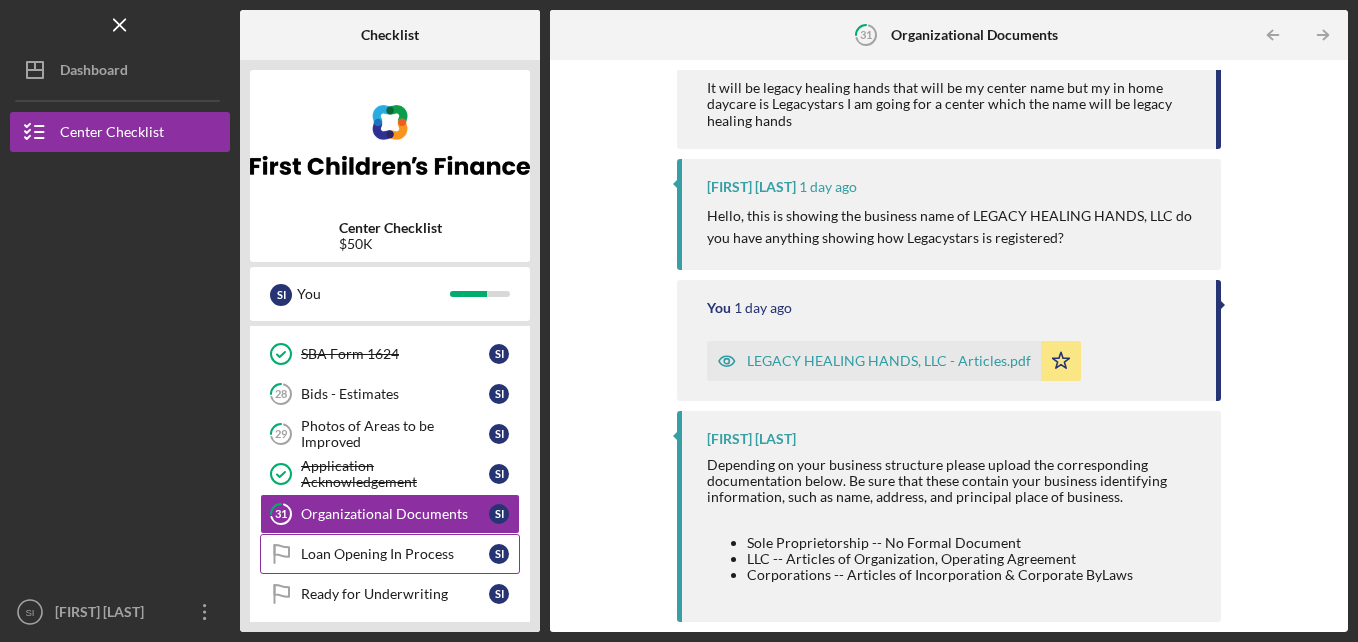 click on "Loan Opening In Process Loan Opening In Process S I" at bounding box center [390, 554] 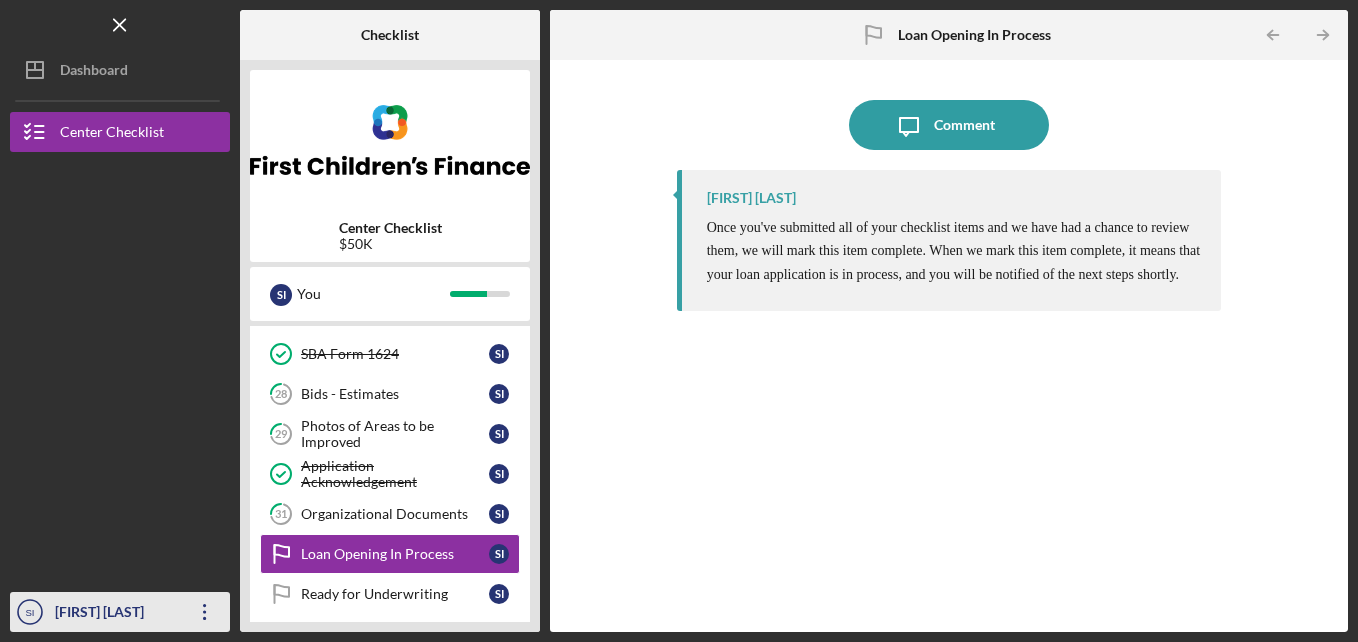 click on "[FIRST] [LAST]" at bounding box center [115, 614] 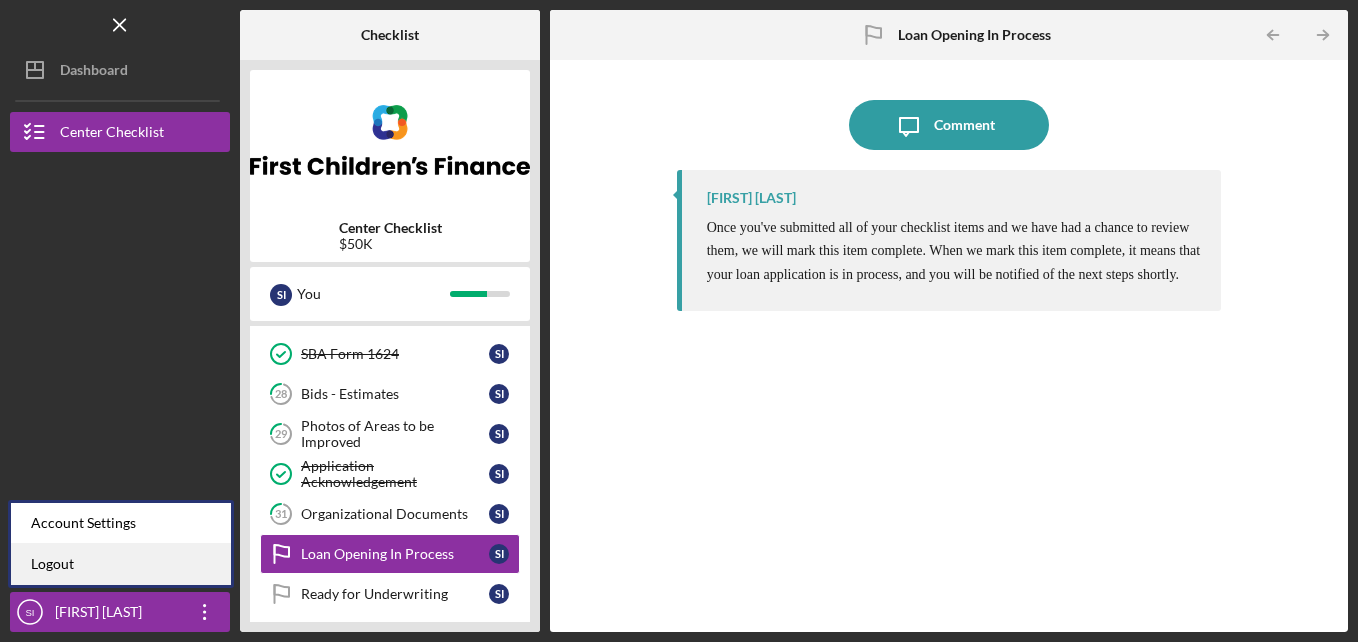 click on "Logout" at bounding box center [121, 564] 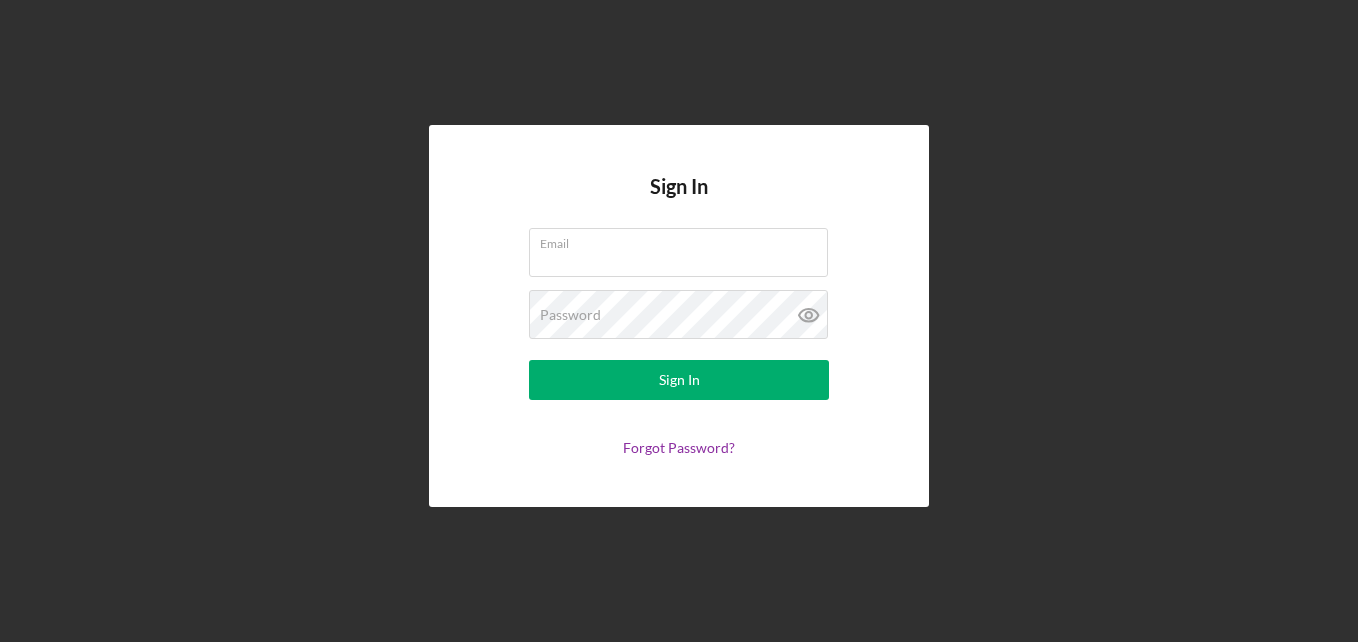 type on "[NAME]@[DOMAIN]" 